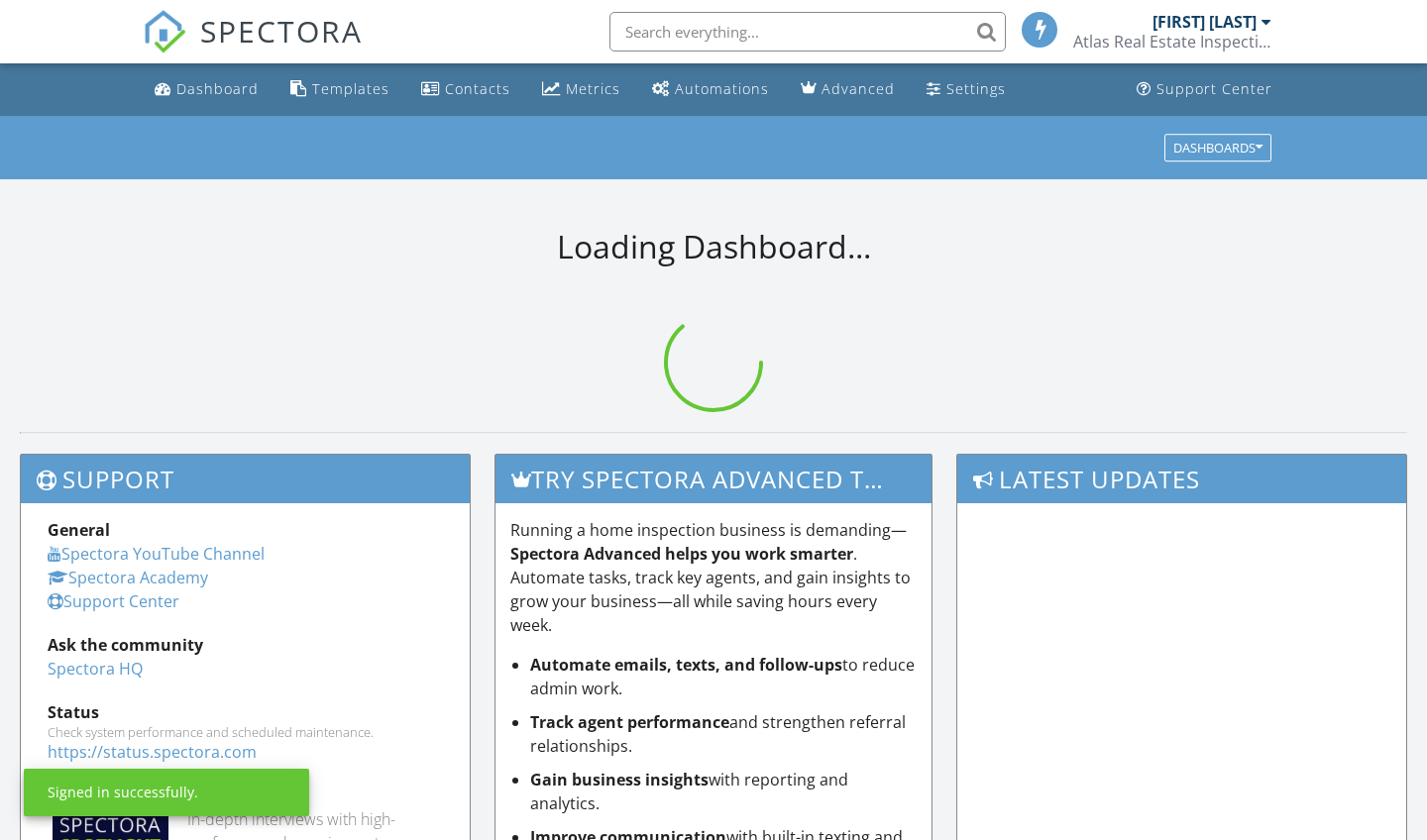 scroll, scrollTop: 0, scrollLeft: 0, axis: both 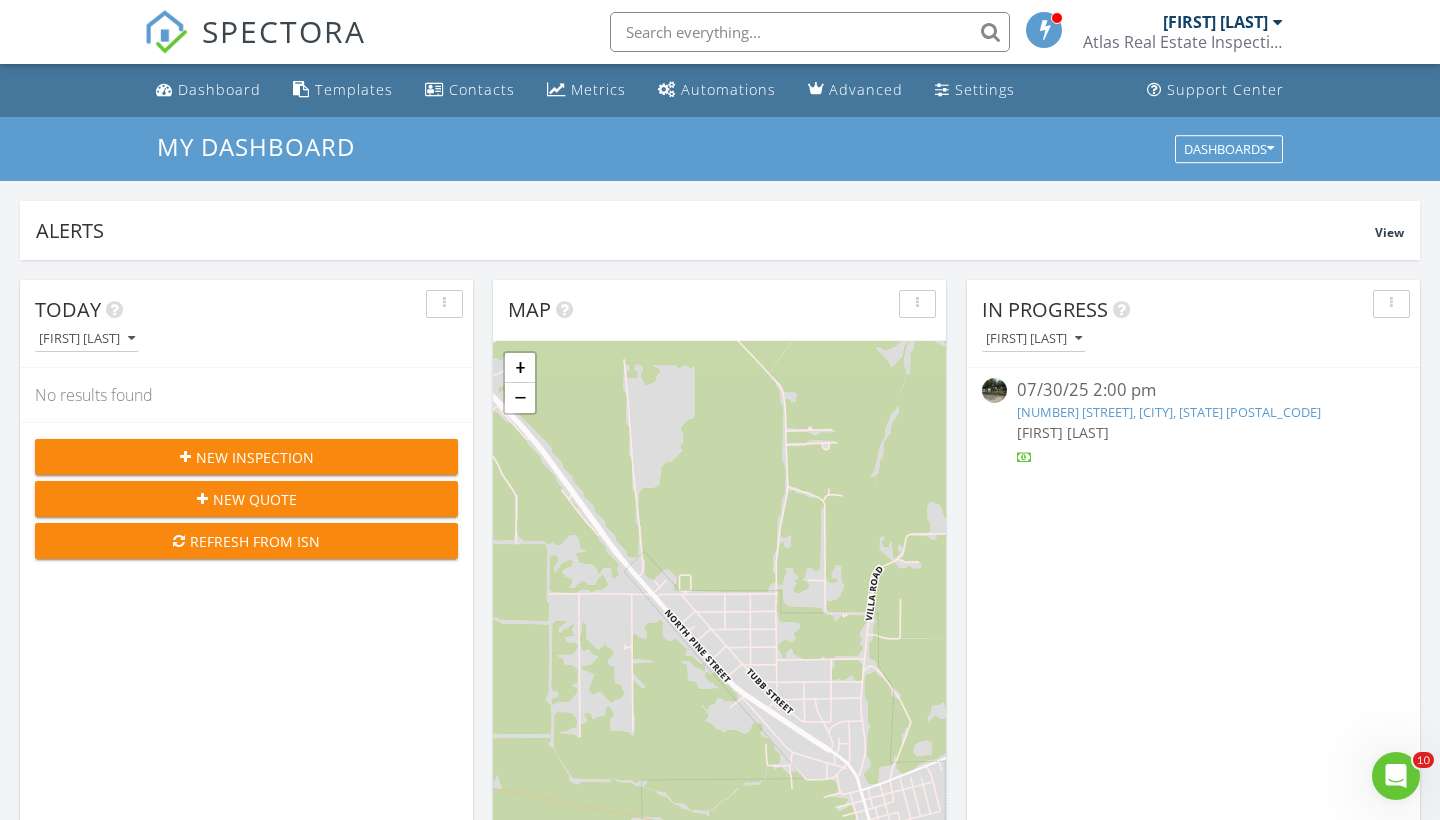 click on "New Inspection" at bounding box center (246, 457) 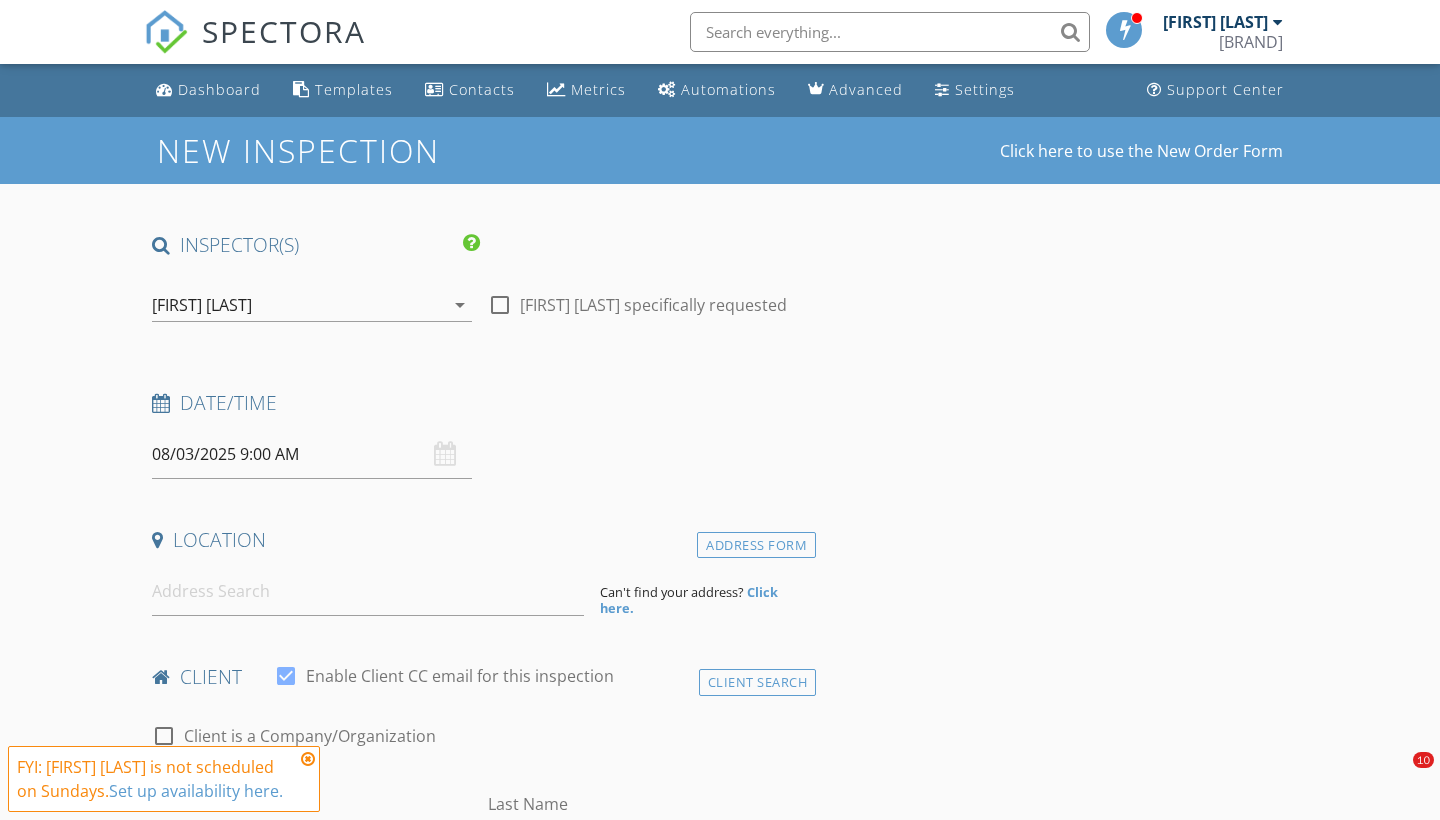 scroll, scrollTop: 0, scrollLeft: 0, axis: both 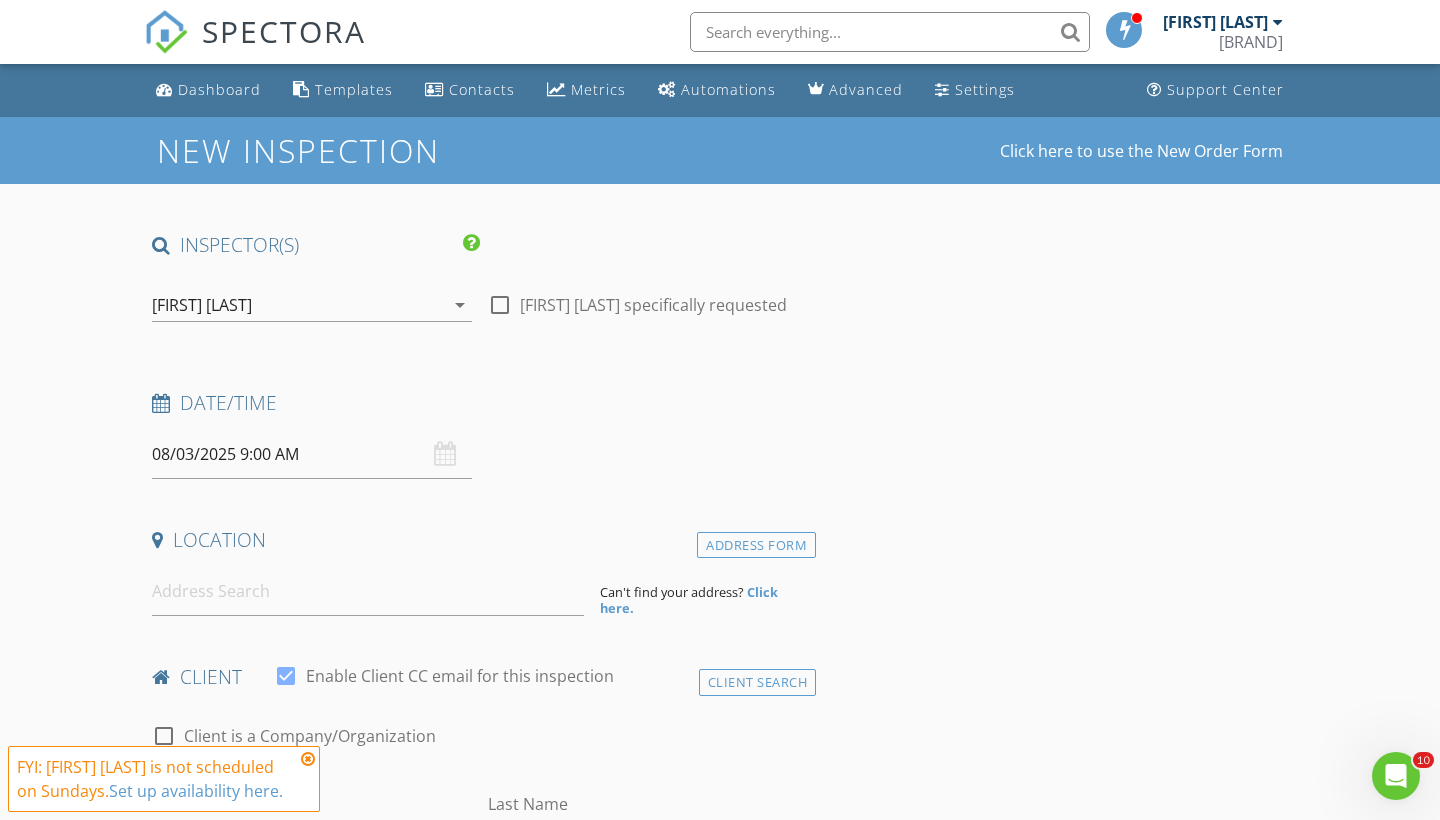 click on "08/03/2025 9:00 AM" at bounding box center (312, 454) 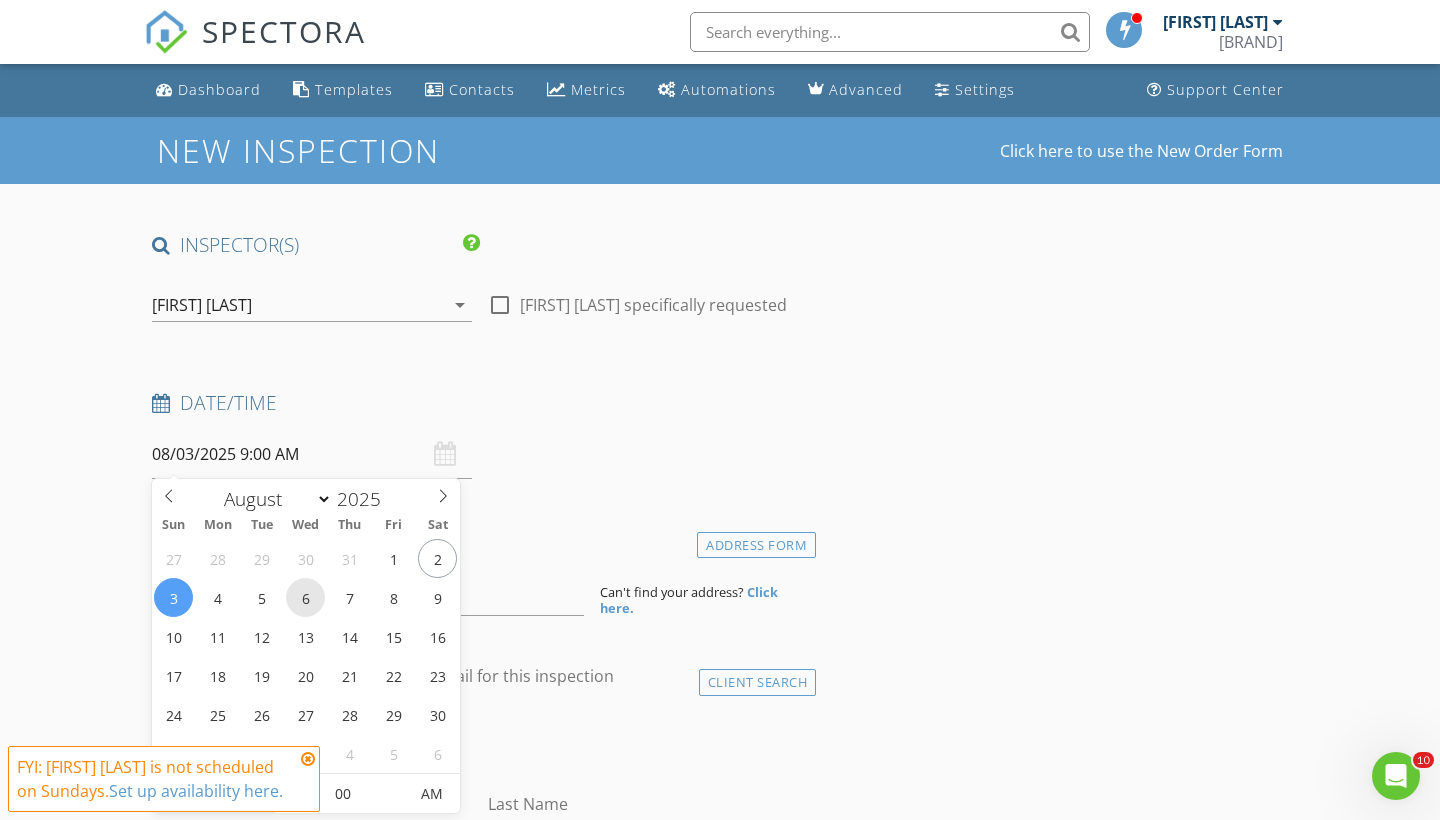 type on "08/06/2025 9:00 AM" 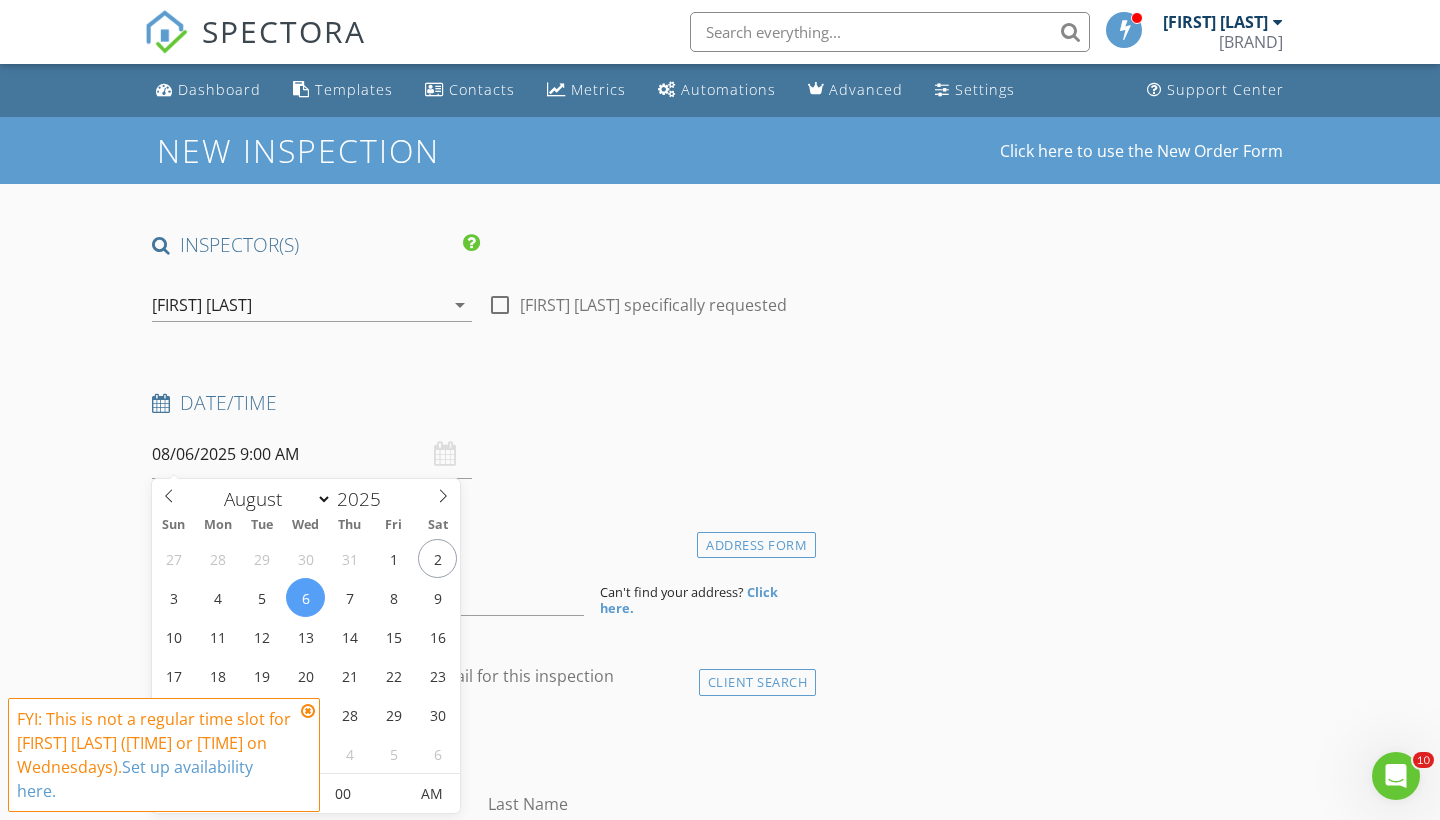 click on "Date/Time" at bounding box center [480, 403] 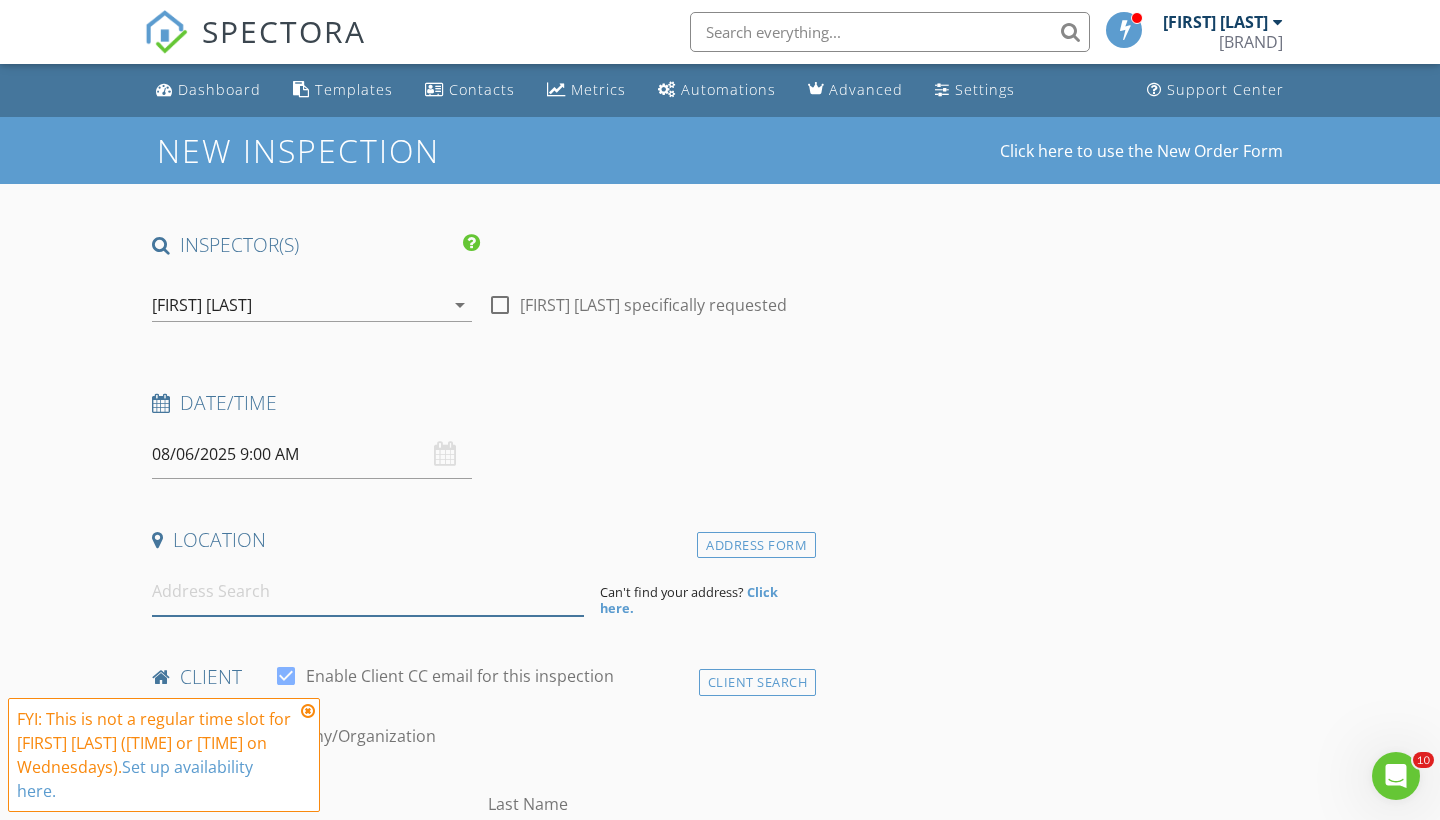 click at bounding box center (368, 591) 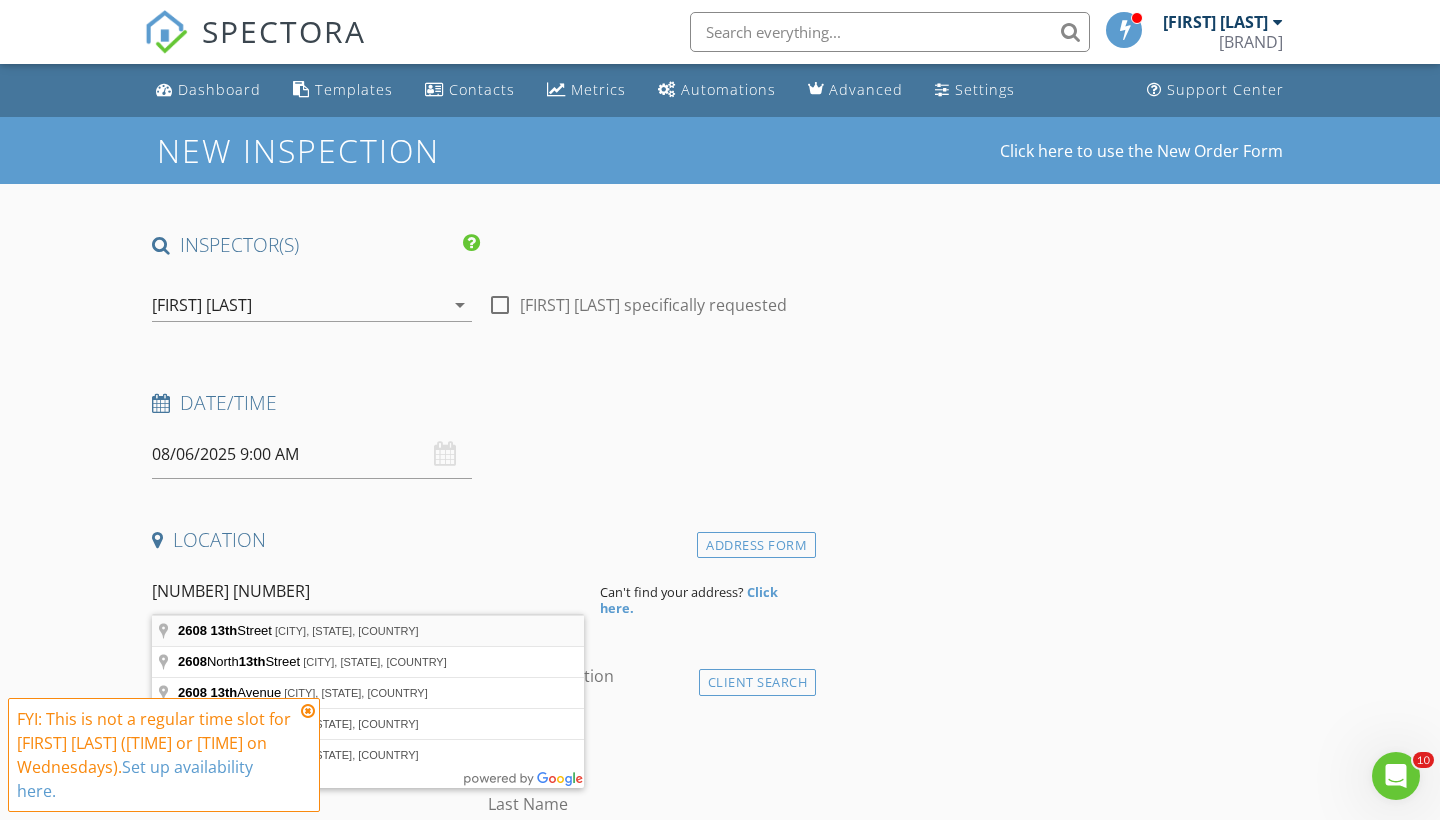 type on "[NUMBER] [STREET], [CITY], [STATE], [COUNTRY]" 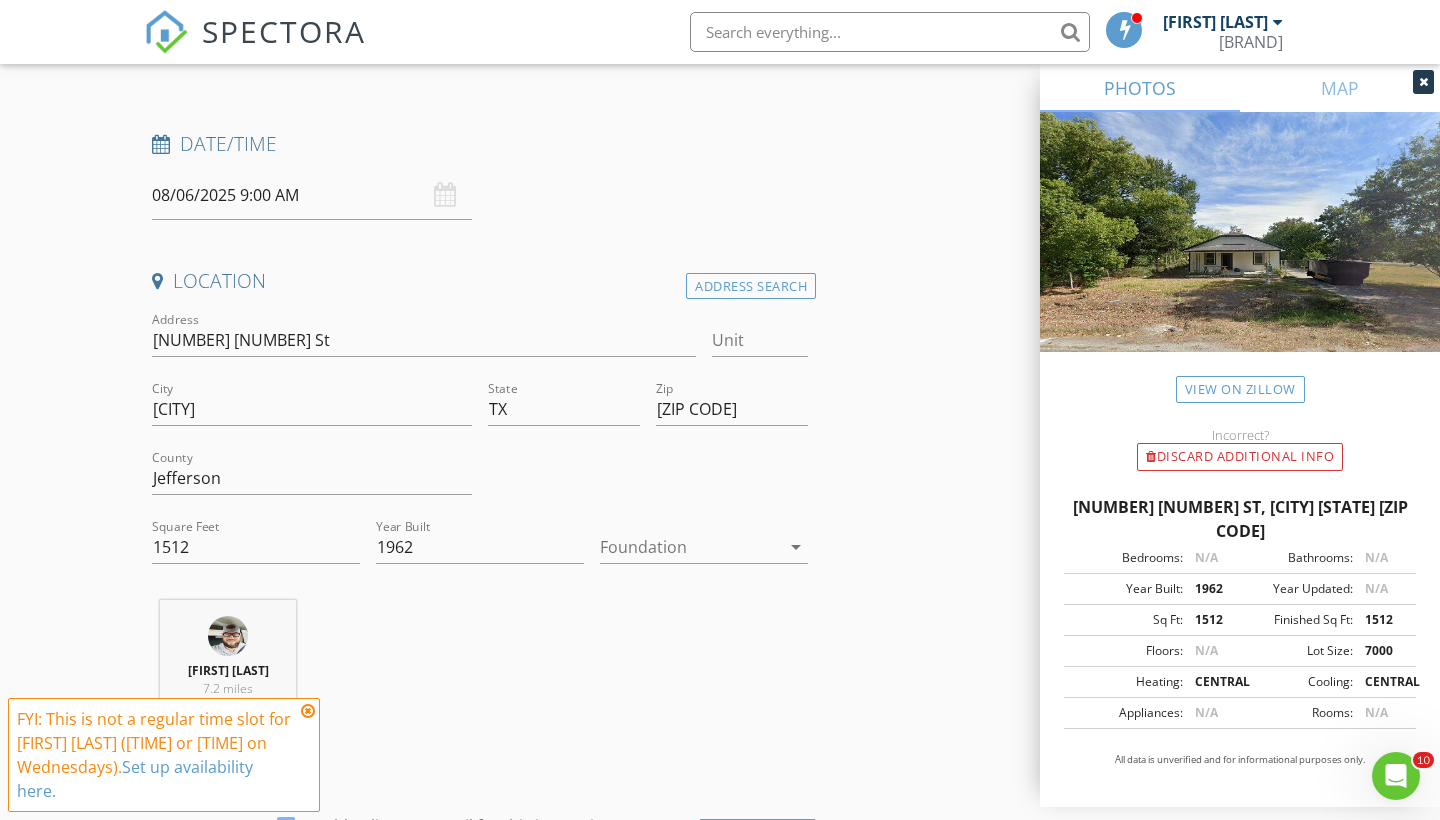 scroll, scrollTop: 264, scrollLeft: 0, axis: vertical 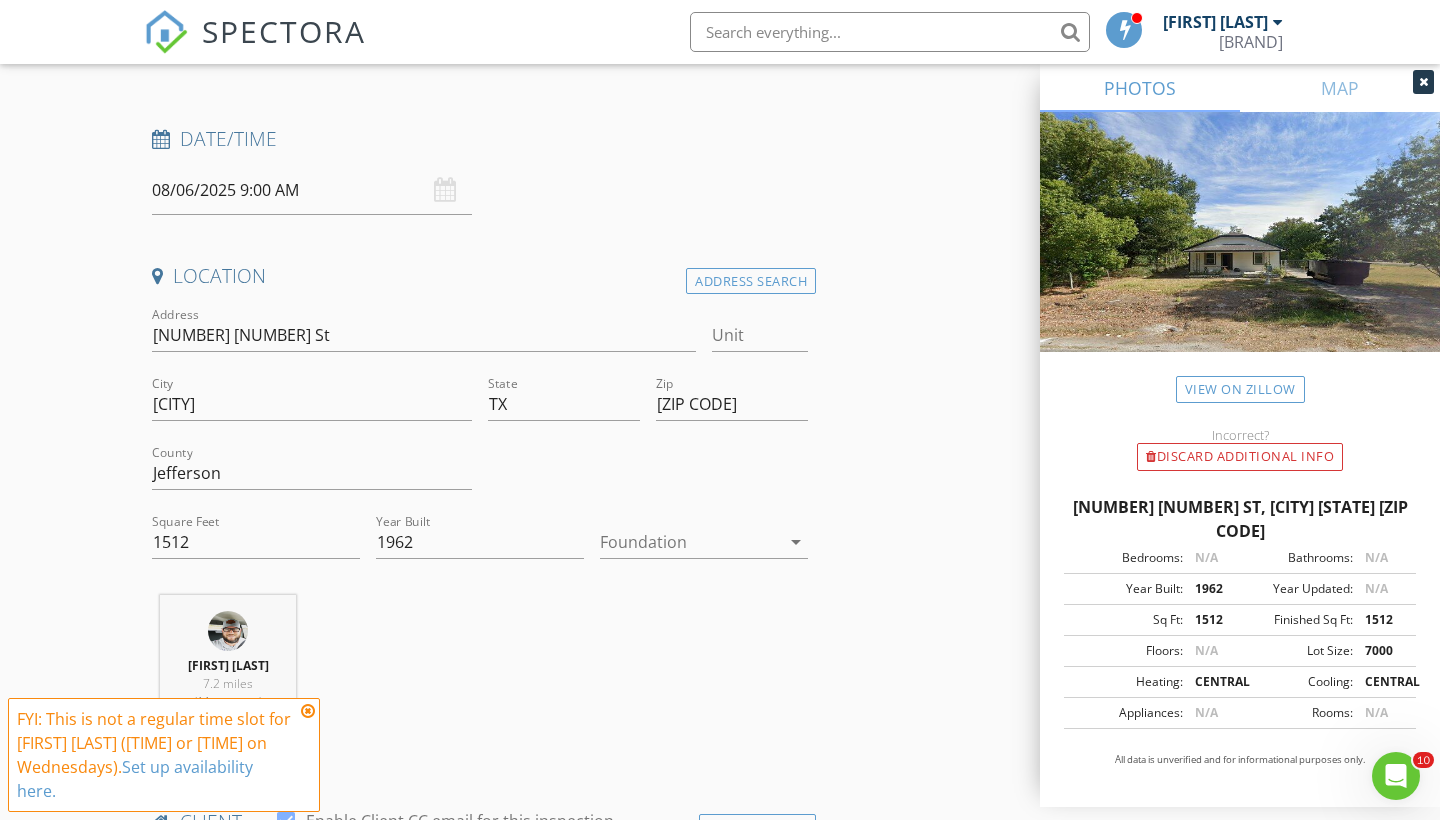 click at bounding box center (690, 542) 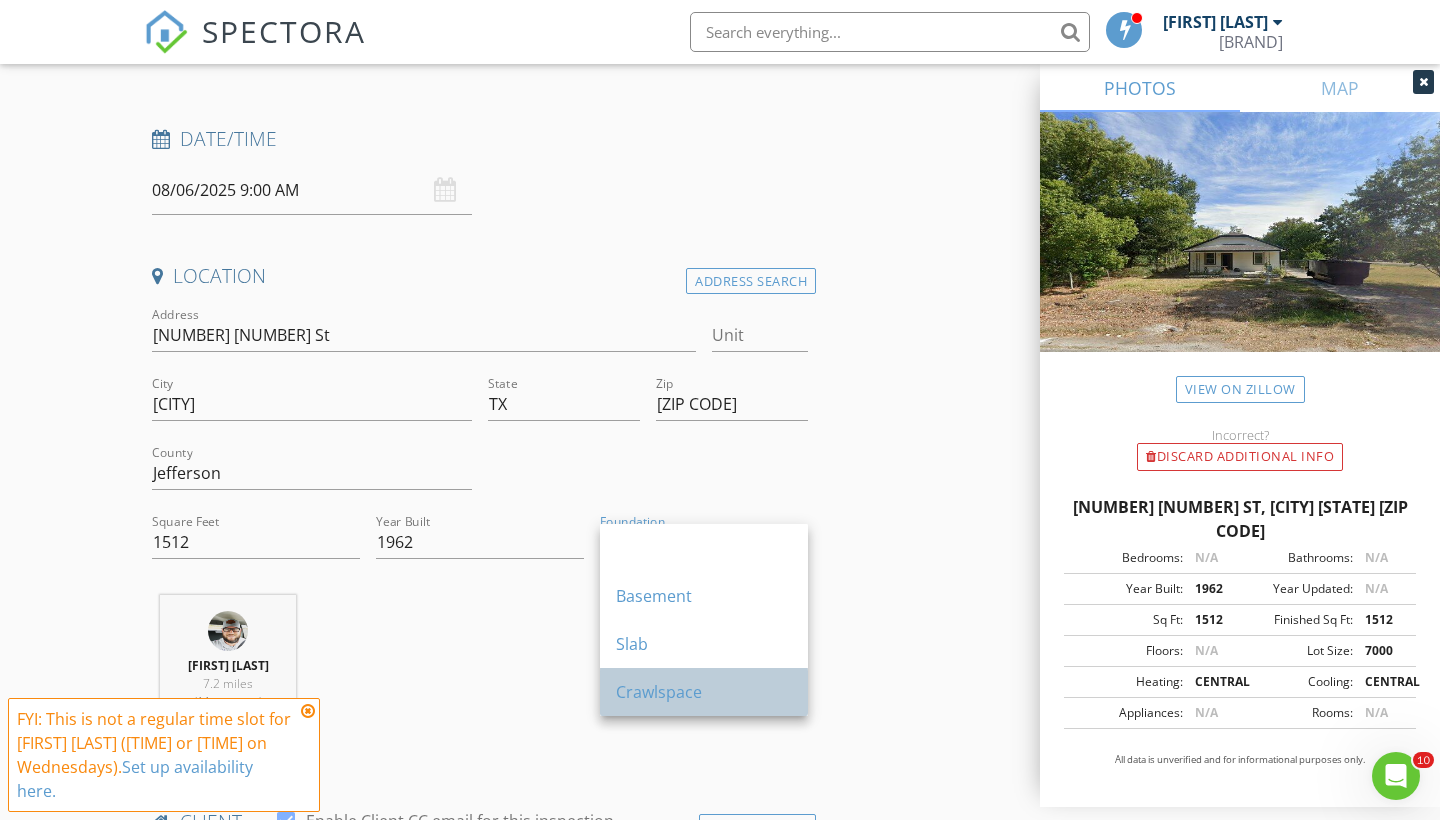click on "Crawlspace" at bounding box center (704, 692) 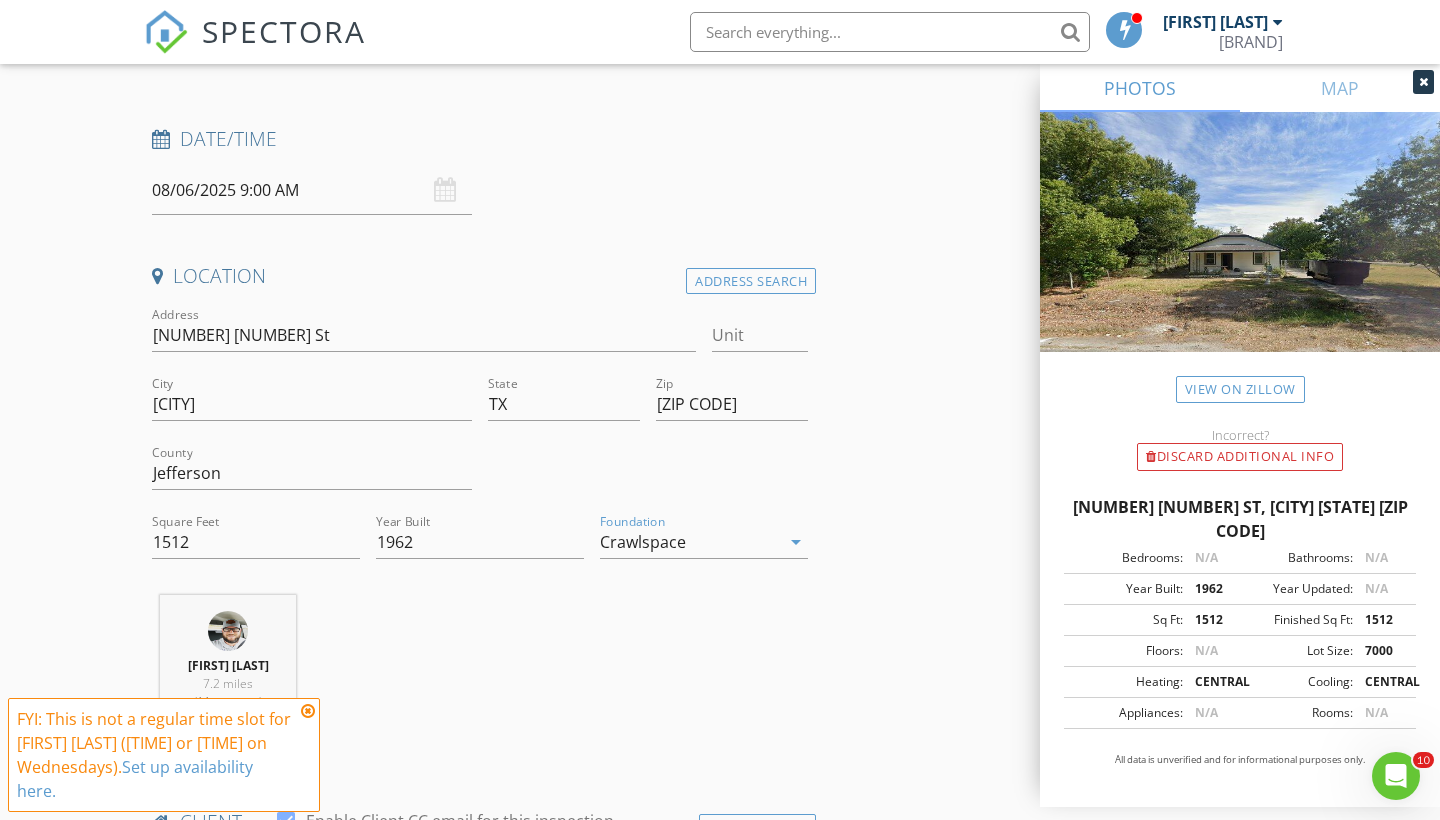 click at bounding box center [308, 711] 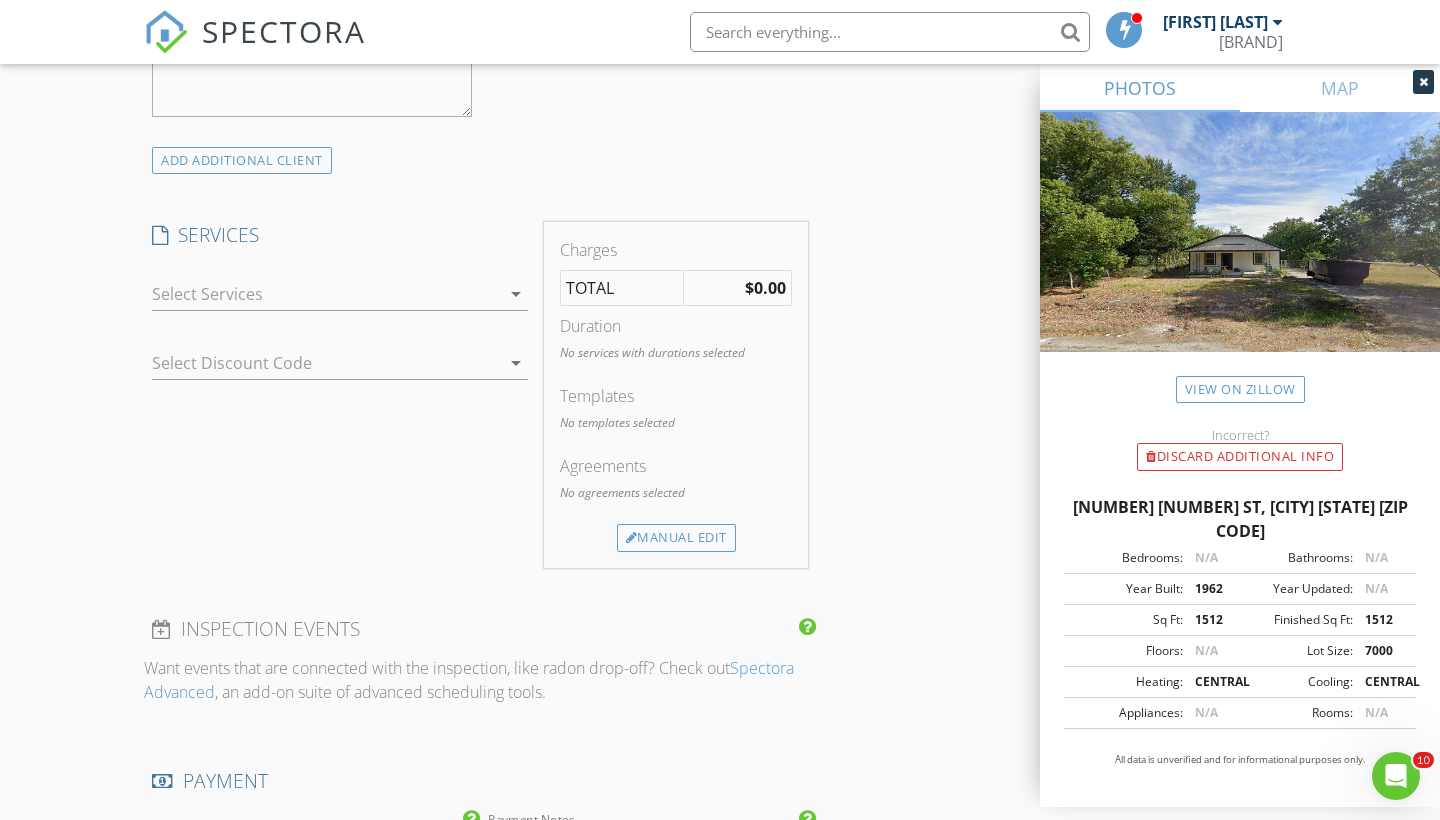 scroll, scrollTop: 1577, scrollLeft: 0, axis: vertical 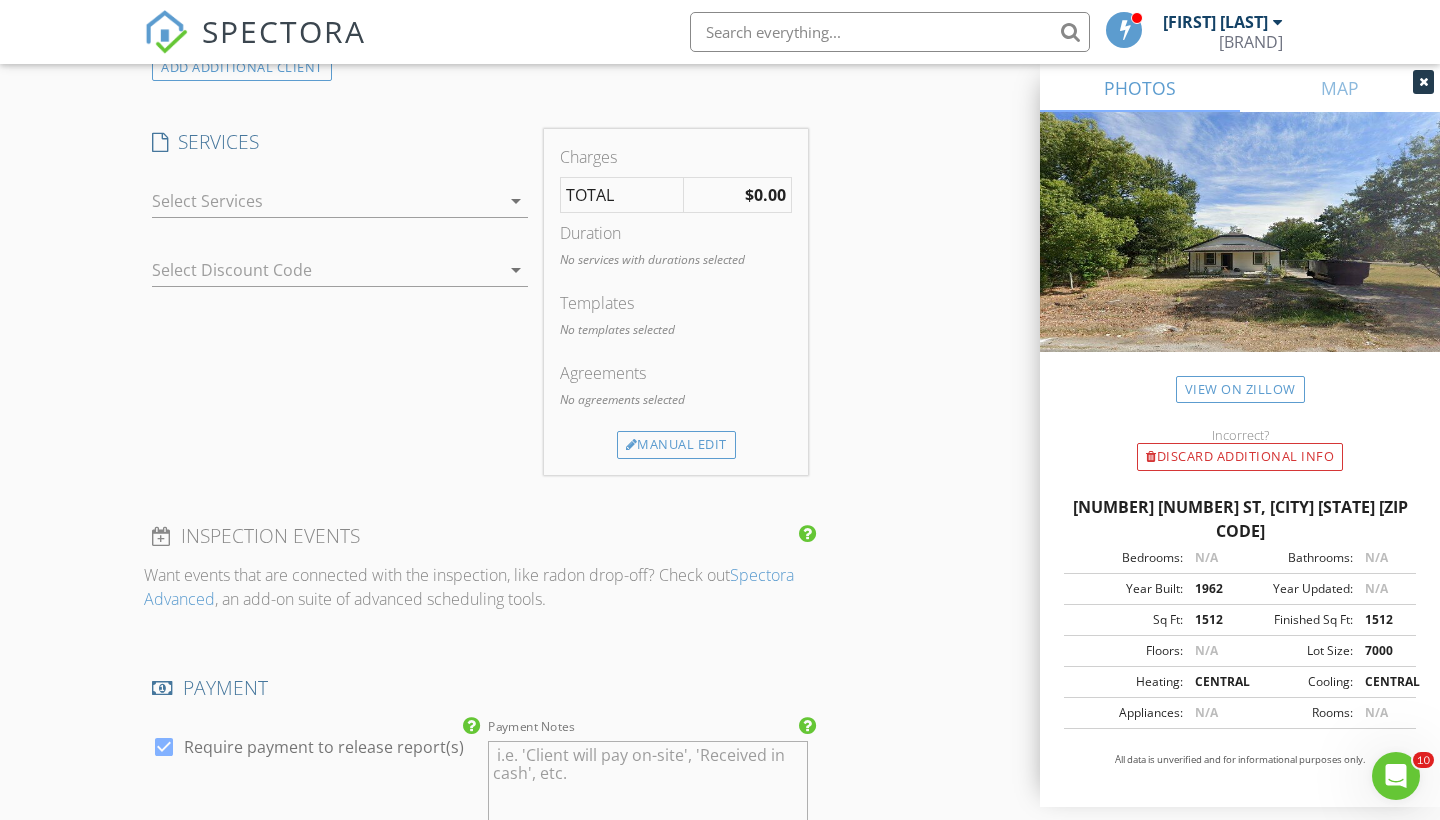 click at bounding box center [326, 201] 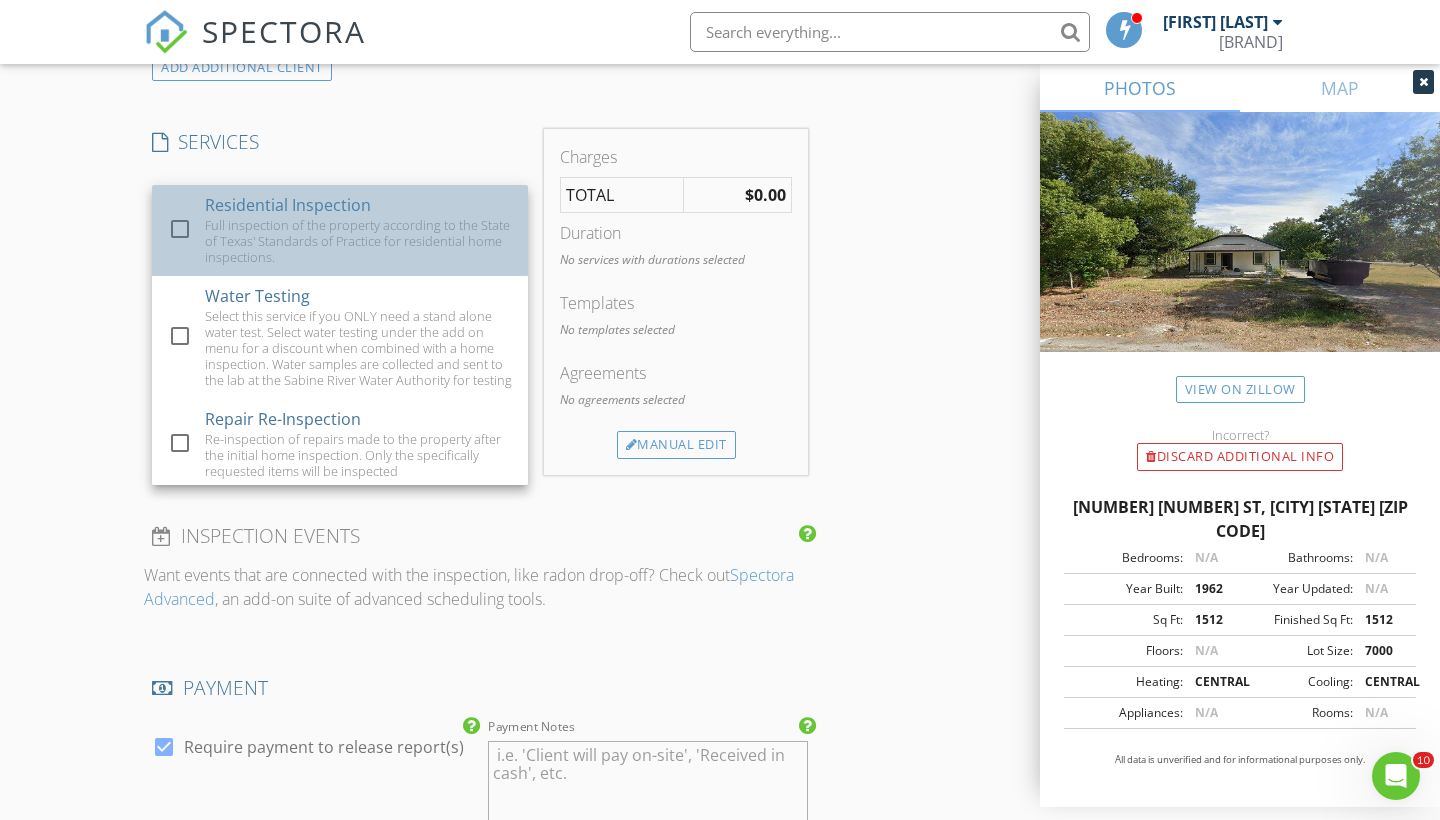 click on "Full inspection of the property according to the State of Texas' Standards of Practice for residential home inspections." at bounding box center (358, 241) 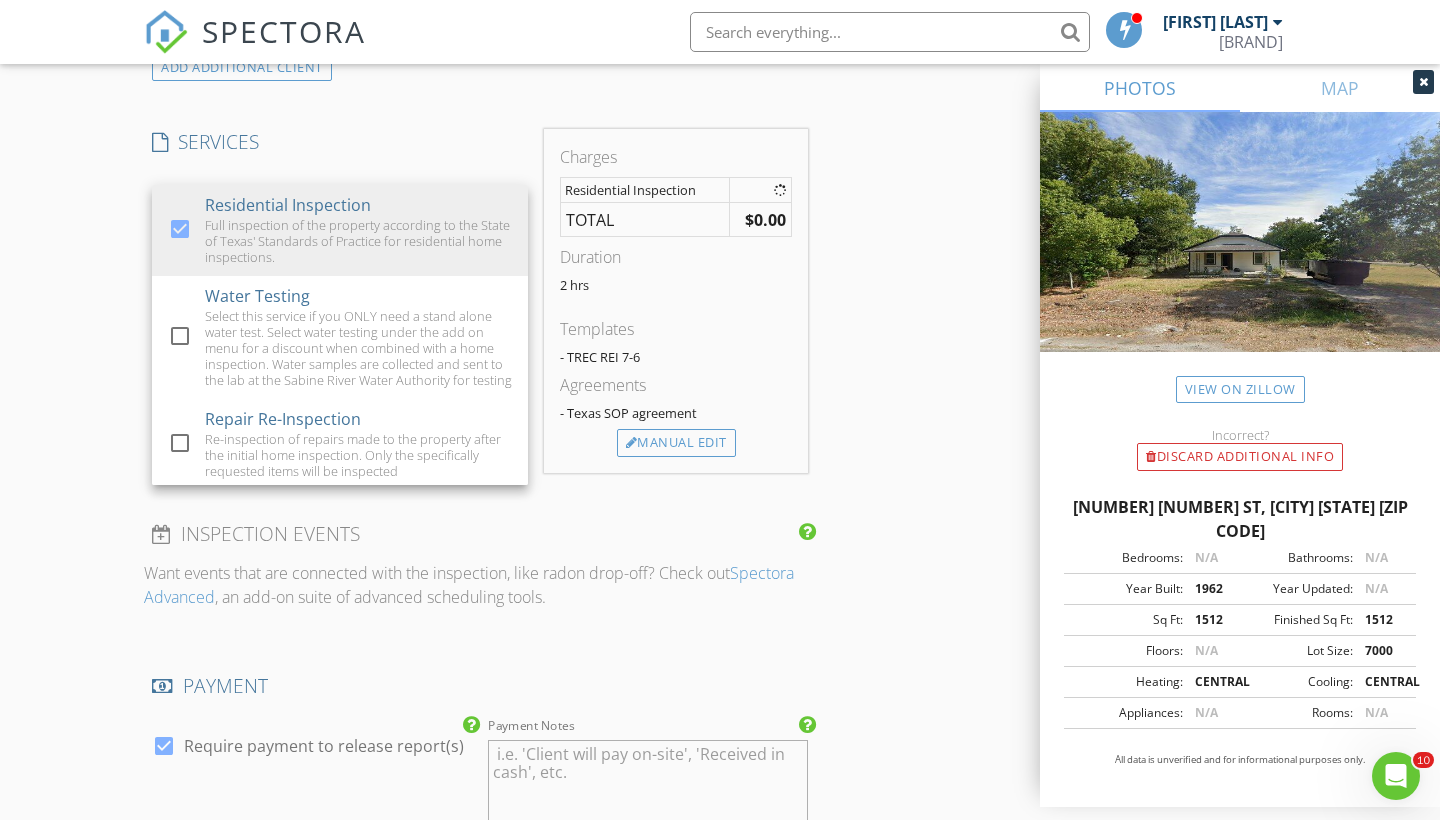 click on "check_box   Residential Inspection   Full inspection of the property according to the State of Texas' Standards of Practice for residential home inspections.   check_box_outline_blank   Water Testing   Select this service if you ONLY need a stand alone water test. Select water testing under the add on menu for a discount when combined with a home inspection. Water samples are collected and sent to the lab at the Sabine River Water Authority for testing check_box_outline_blank   Repair Re-Inspection   Re-inspection of repairs made to the property after the initial home inspection. Only the specifically requested items will be inspected check_box_outline_blank   Septic Inspection ONLY   Stand alone inspection of ONLY the septic system. To book a septic system inspection along with a home inspection, select septic inspection from the add on menu under "Residential Inspection" check_box_outline_blank   Commercial Inspection   Inspection of commercial property check_box_outline_blank   Aerial Photography" at bounding box center [340, 205] 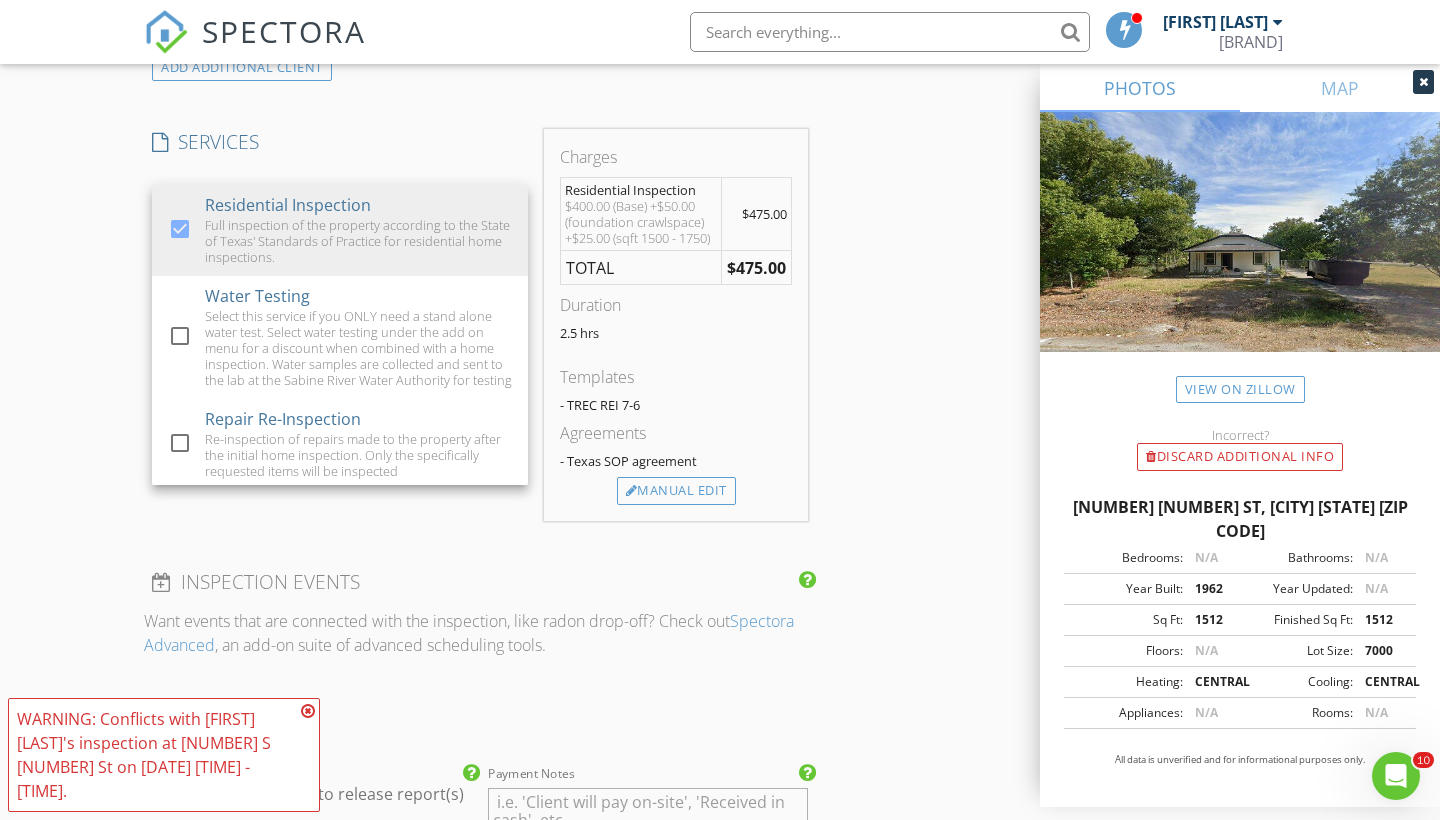click on "SERVICES" at bounding box center (340, 142) 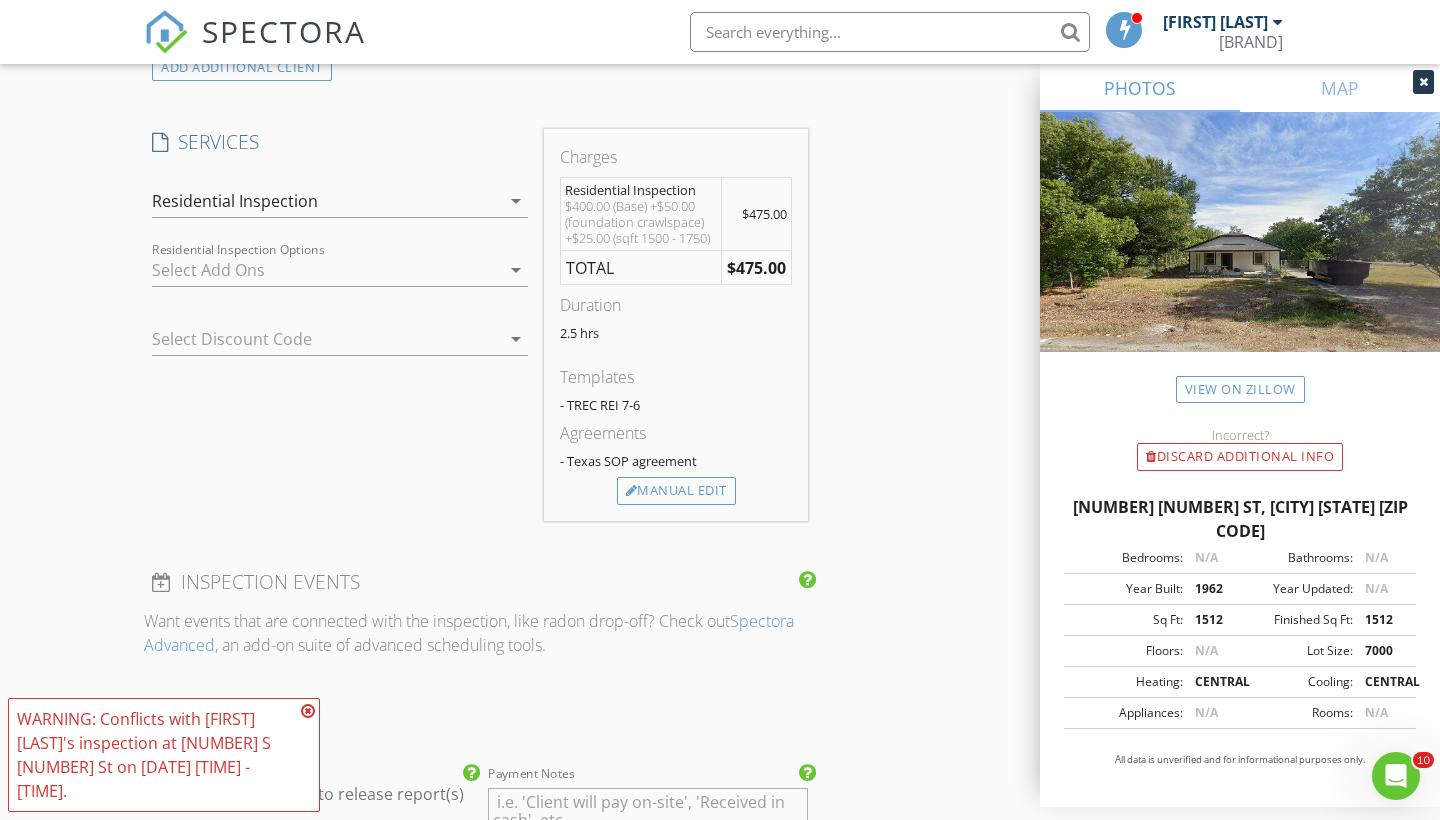 click at bounding box center [308, 711] 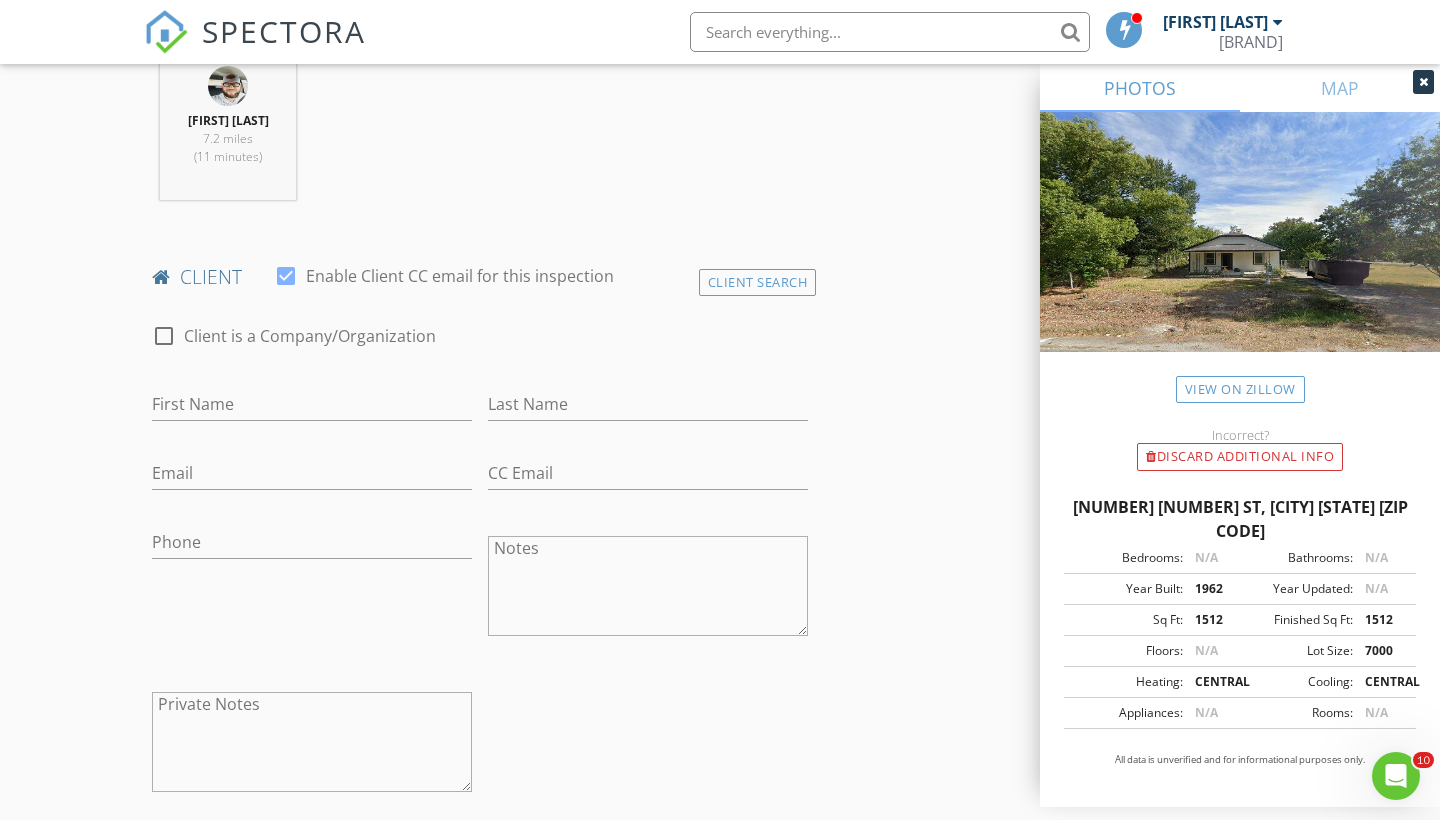 scroll, scrollTop: 748, scrollLeft: 0, axis: vertical 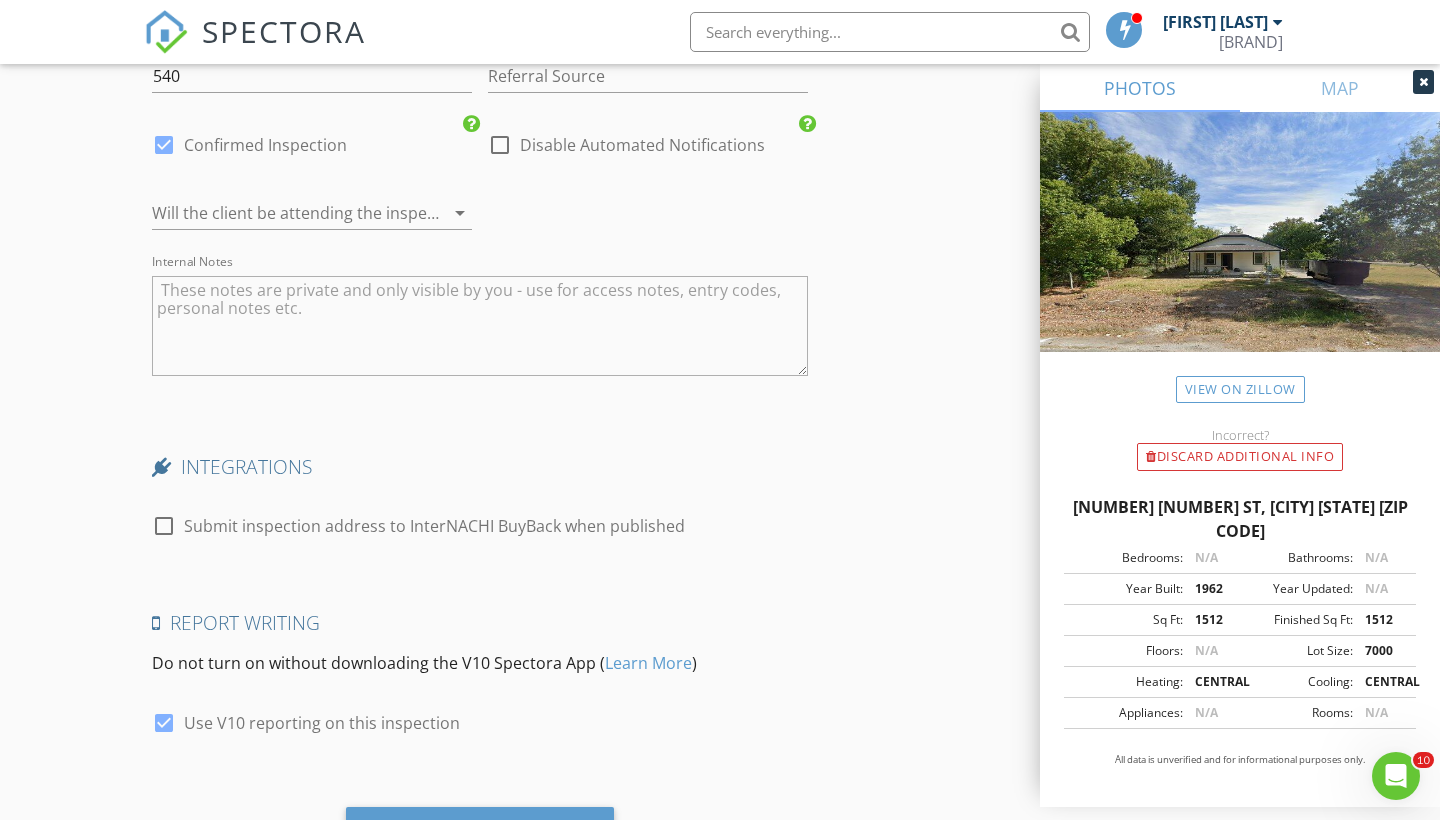 click at bounding box center [164, 526] 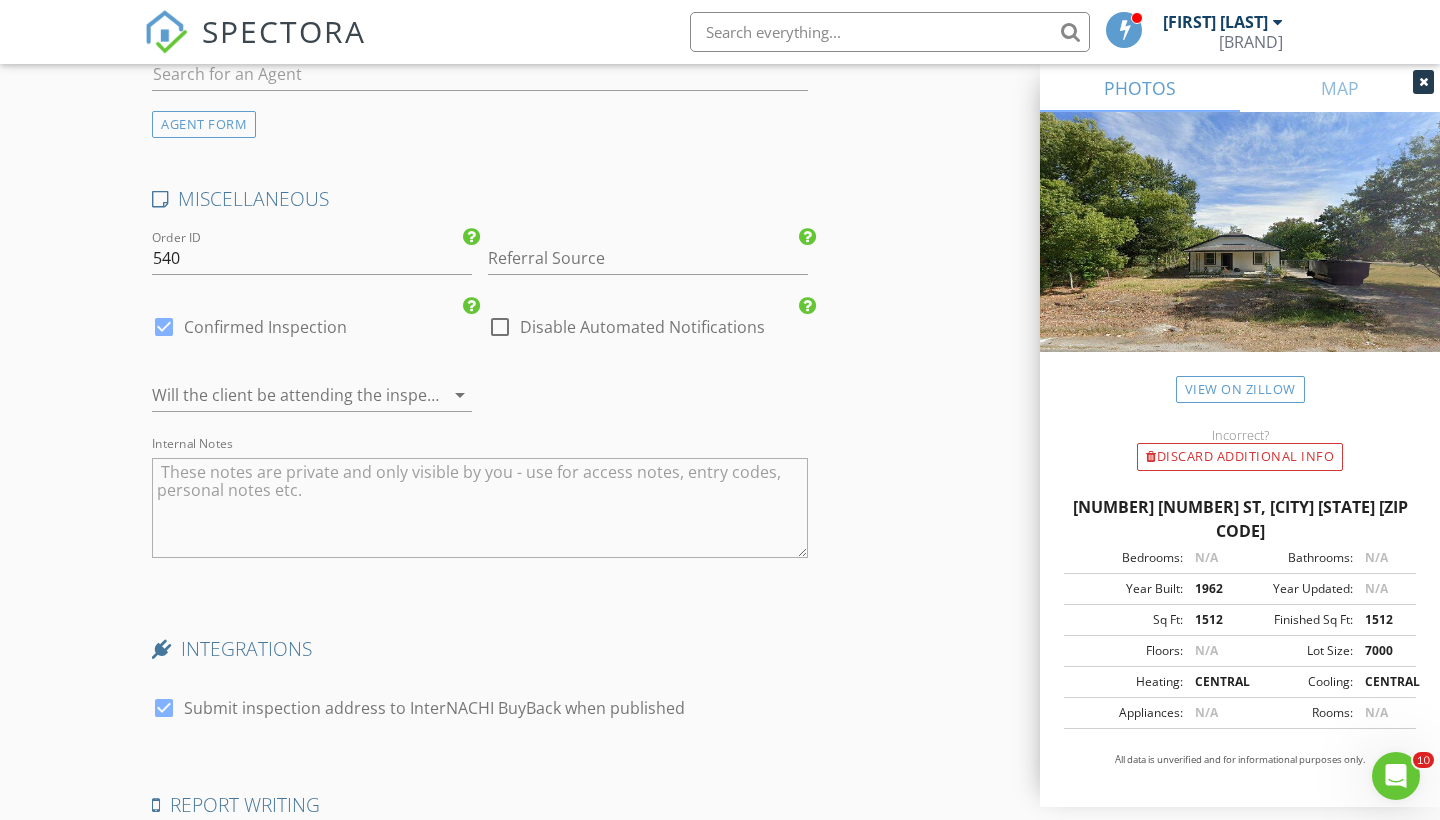 scroll, scrollTop: 2727, scrollLeft: 0, axis: vertical 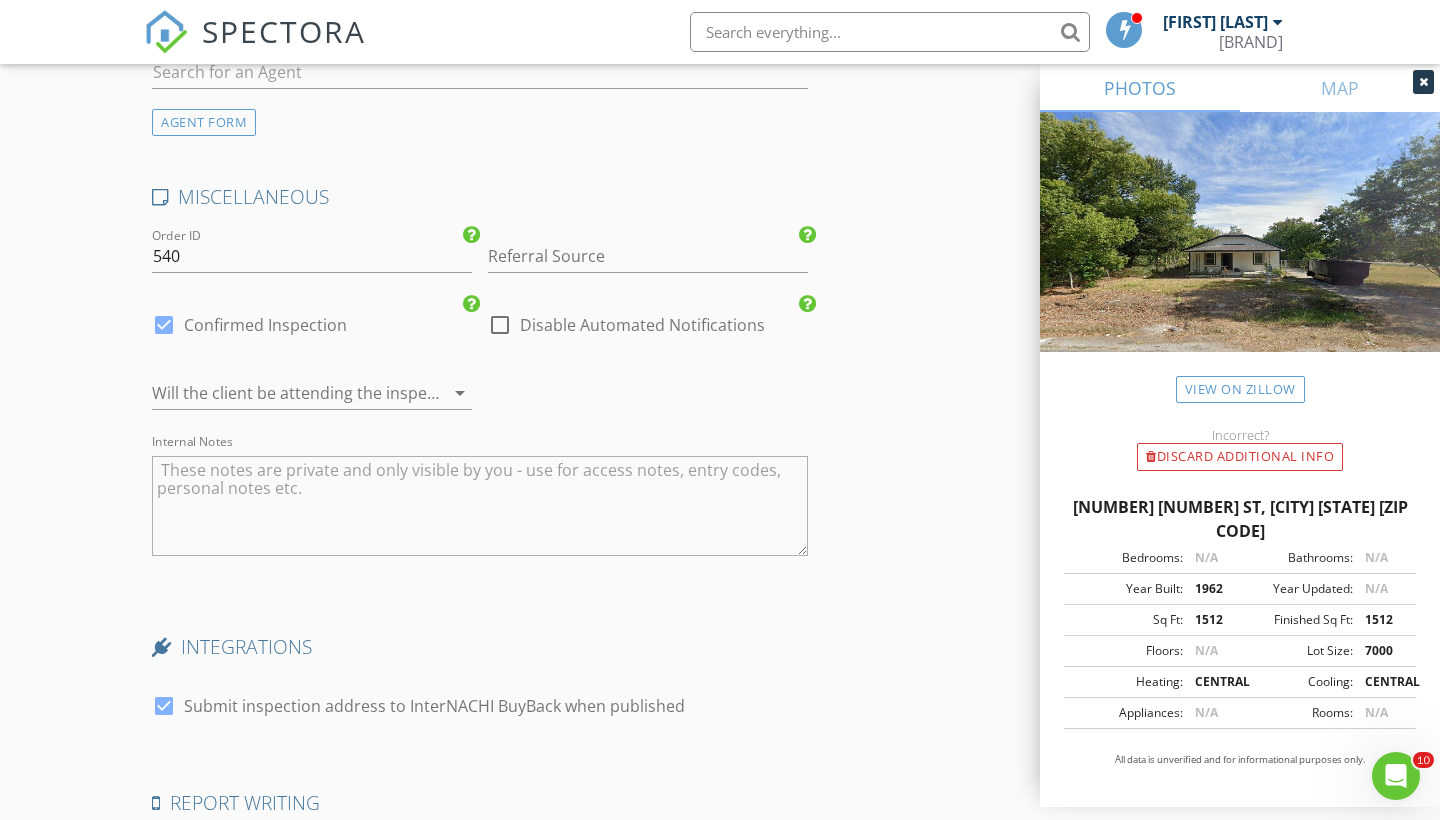 click at bounding box center [284, 393] 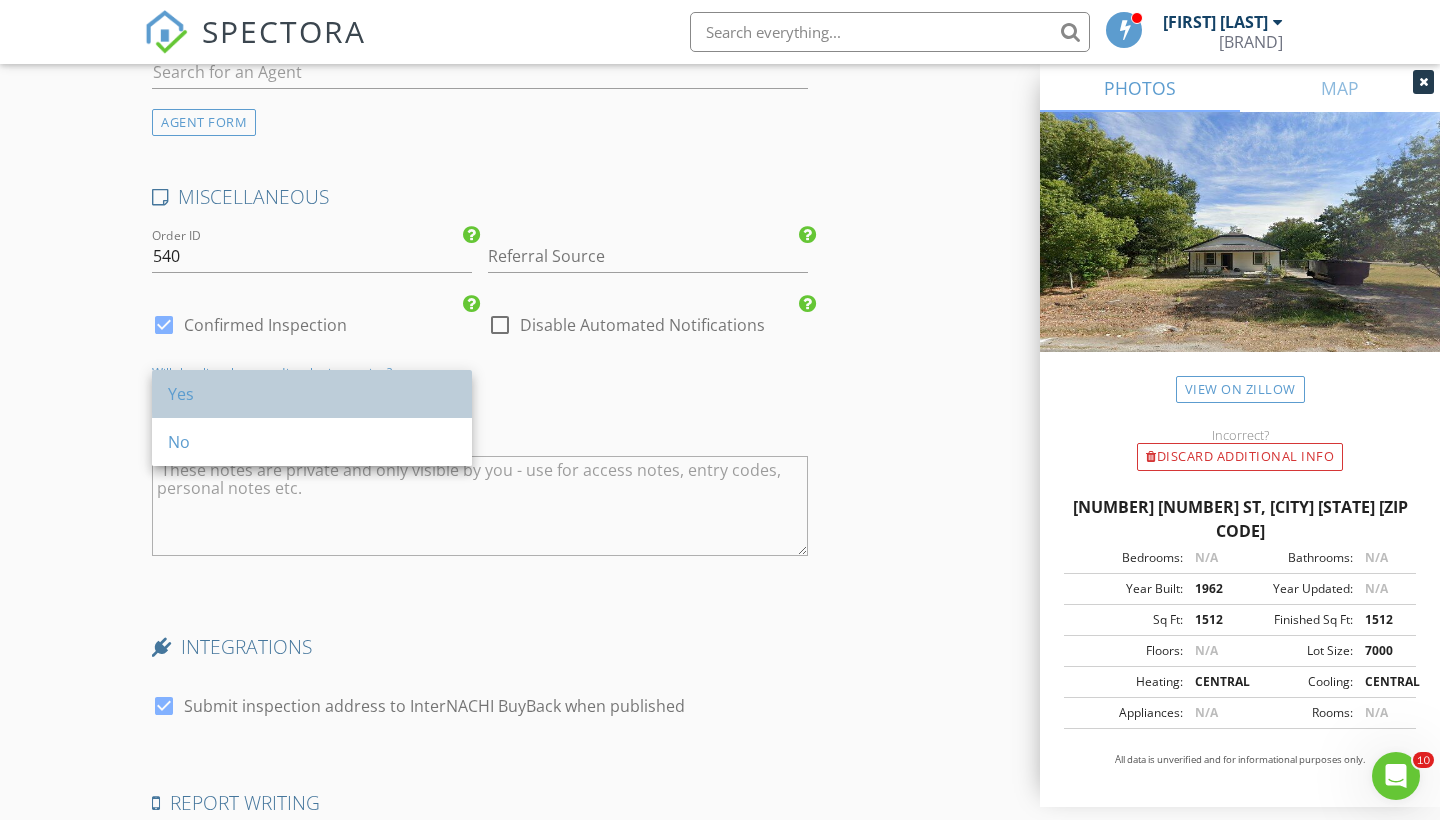 click on "Yes" at bounding box center (312, 394) 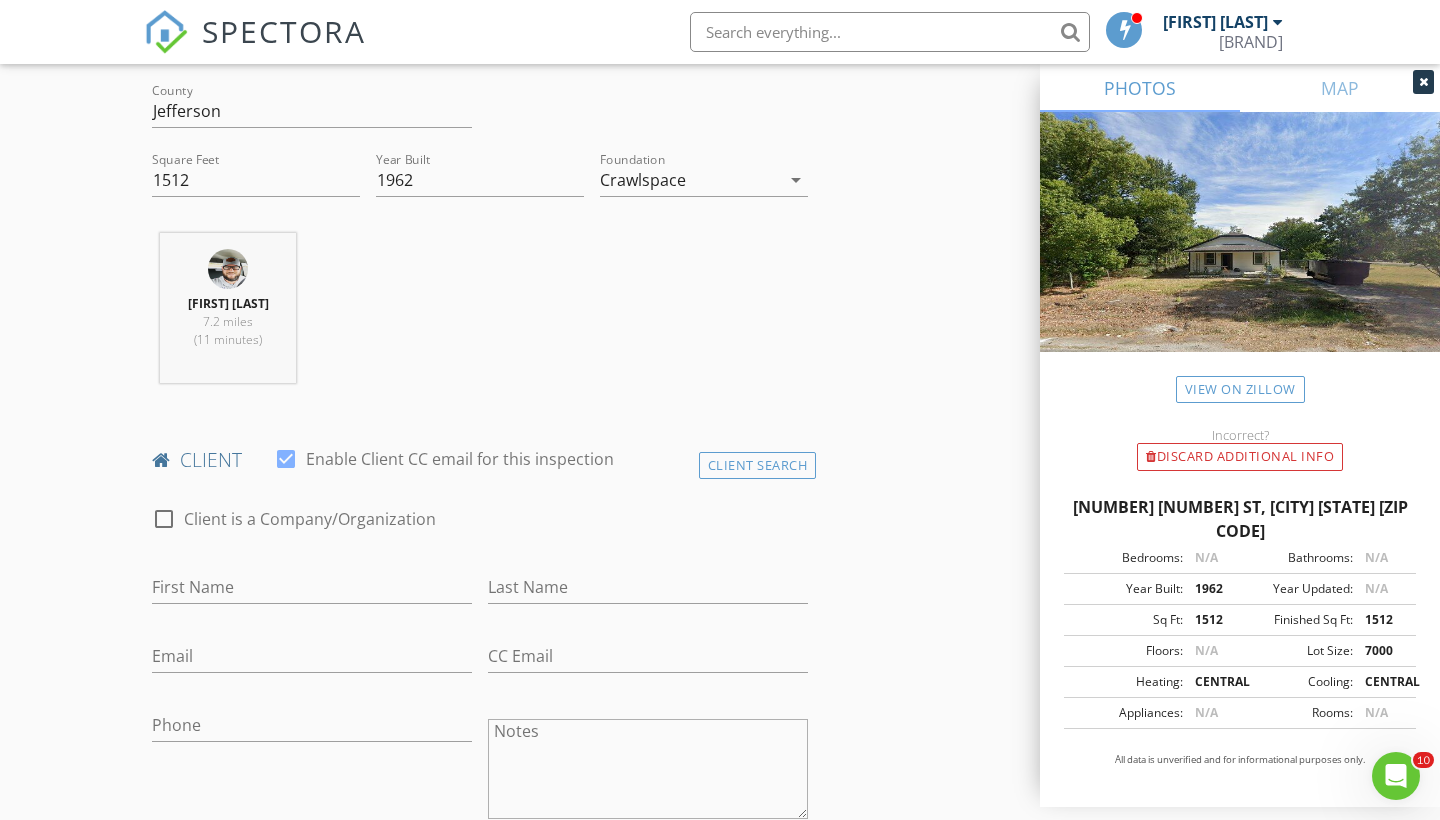 scroll, scrollTop: 627, scrollLeft: 0, axis: vertical 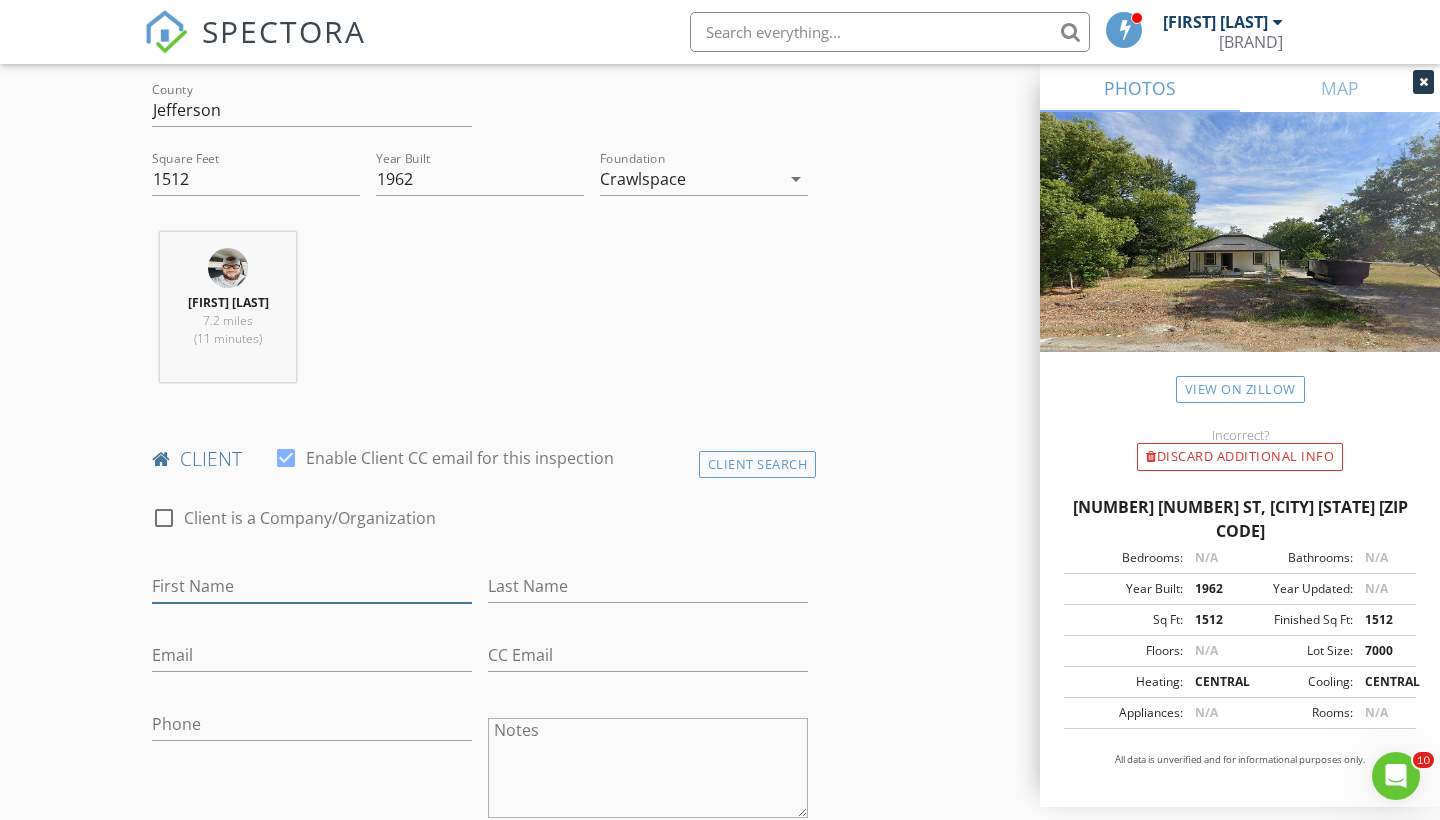 click on "First Name" at bounding box center [312, 586] 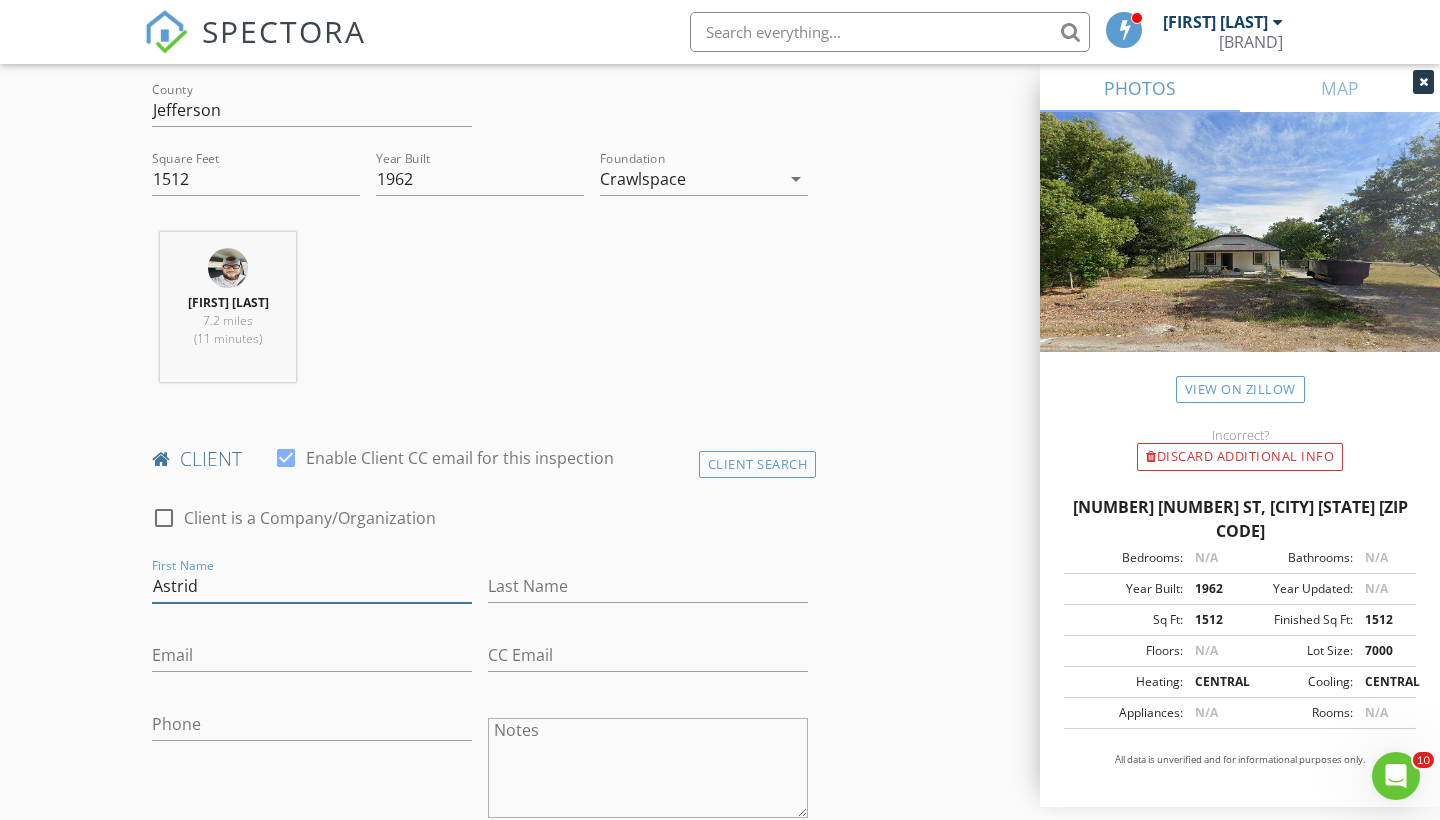 type on "Astrid" 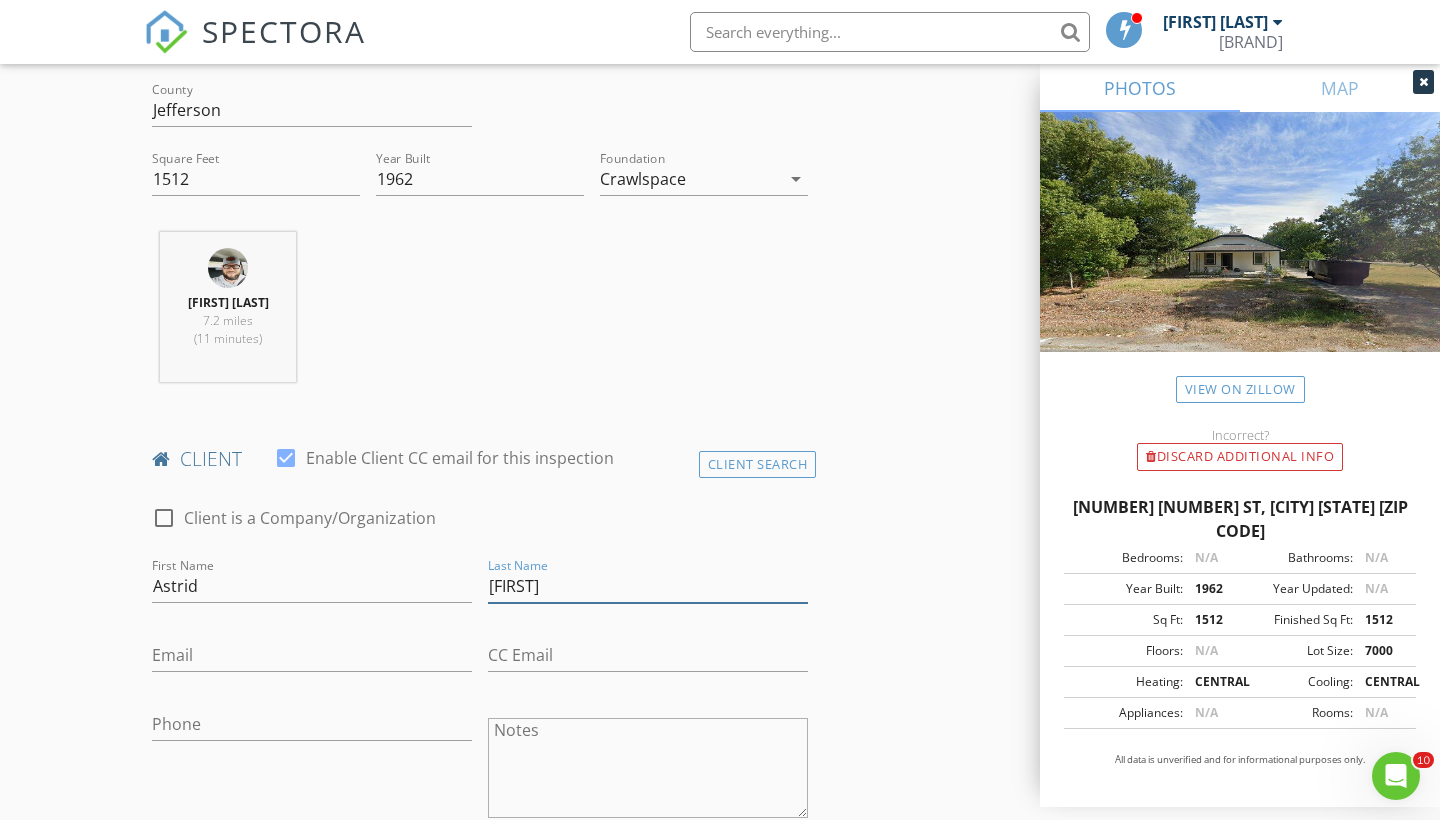 type on "[FIRST]" 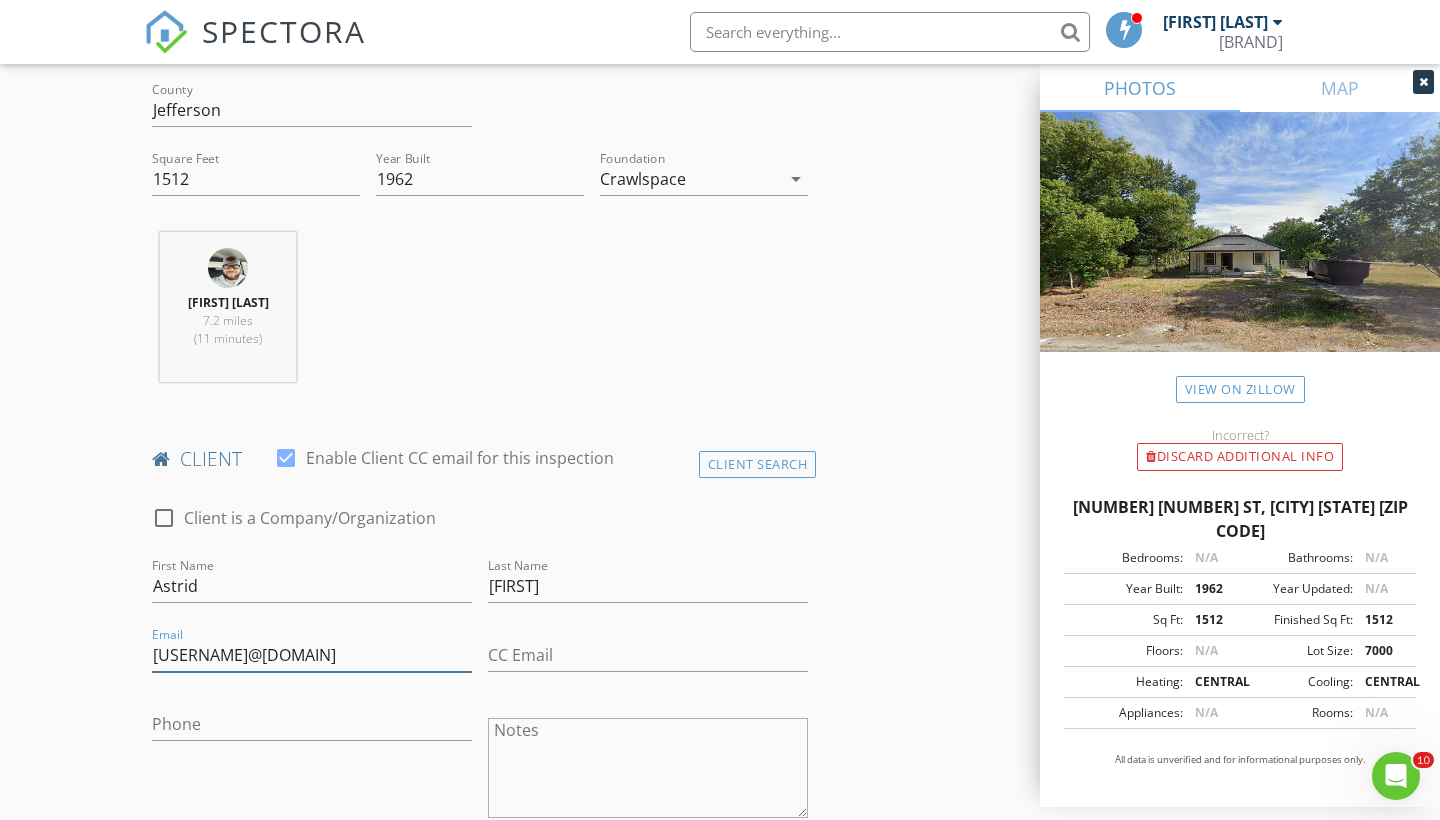 type on "[USERNAME]@[DOMAIN]" 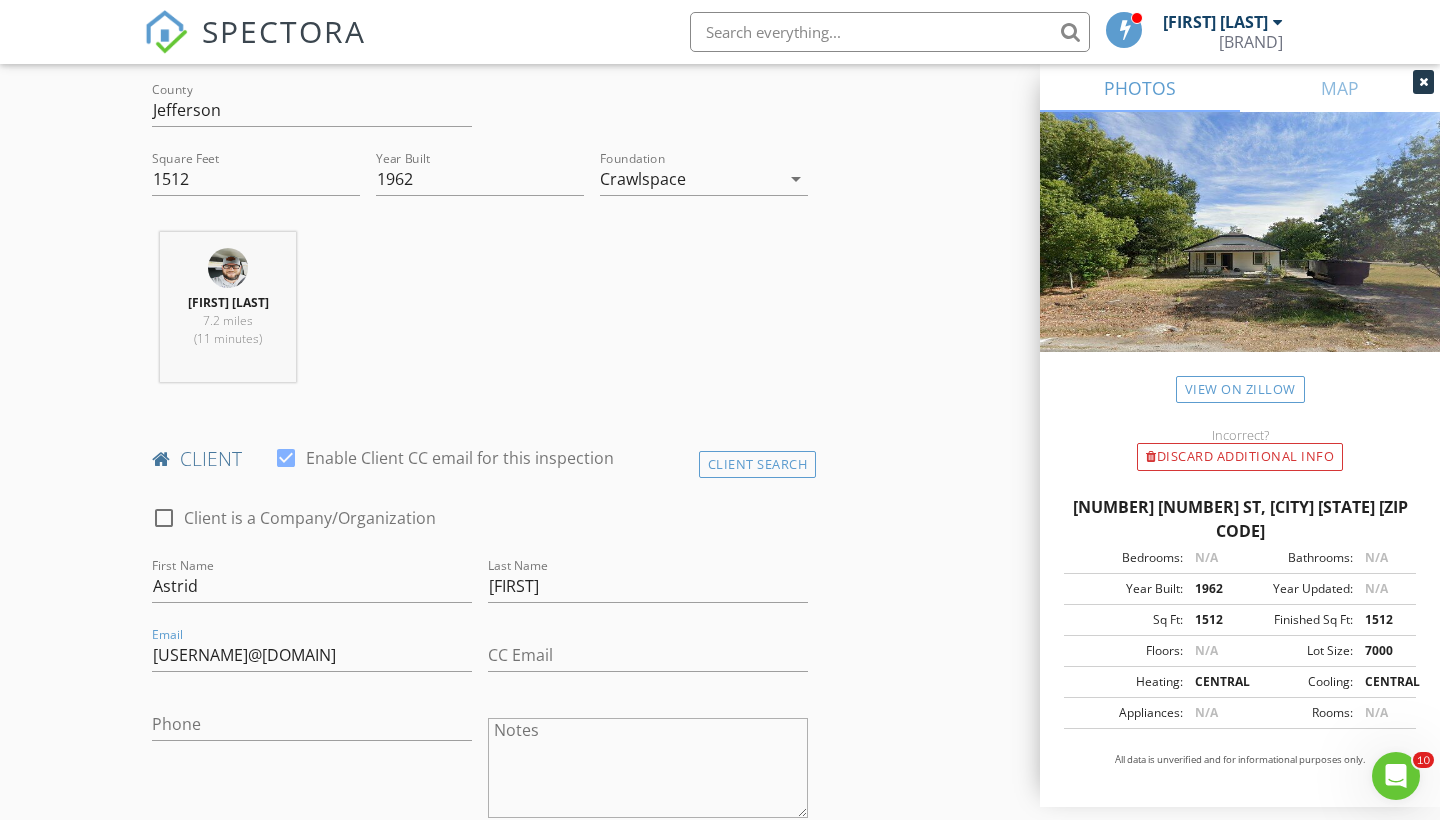 click on "Phone" at bounding box center [312, 734] 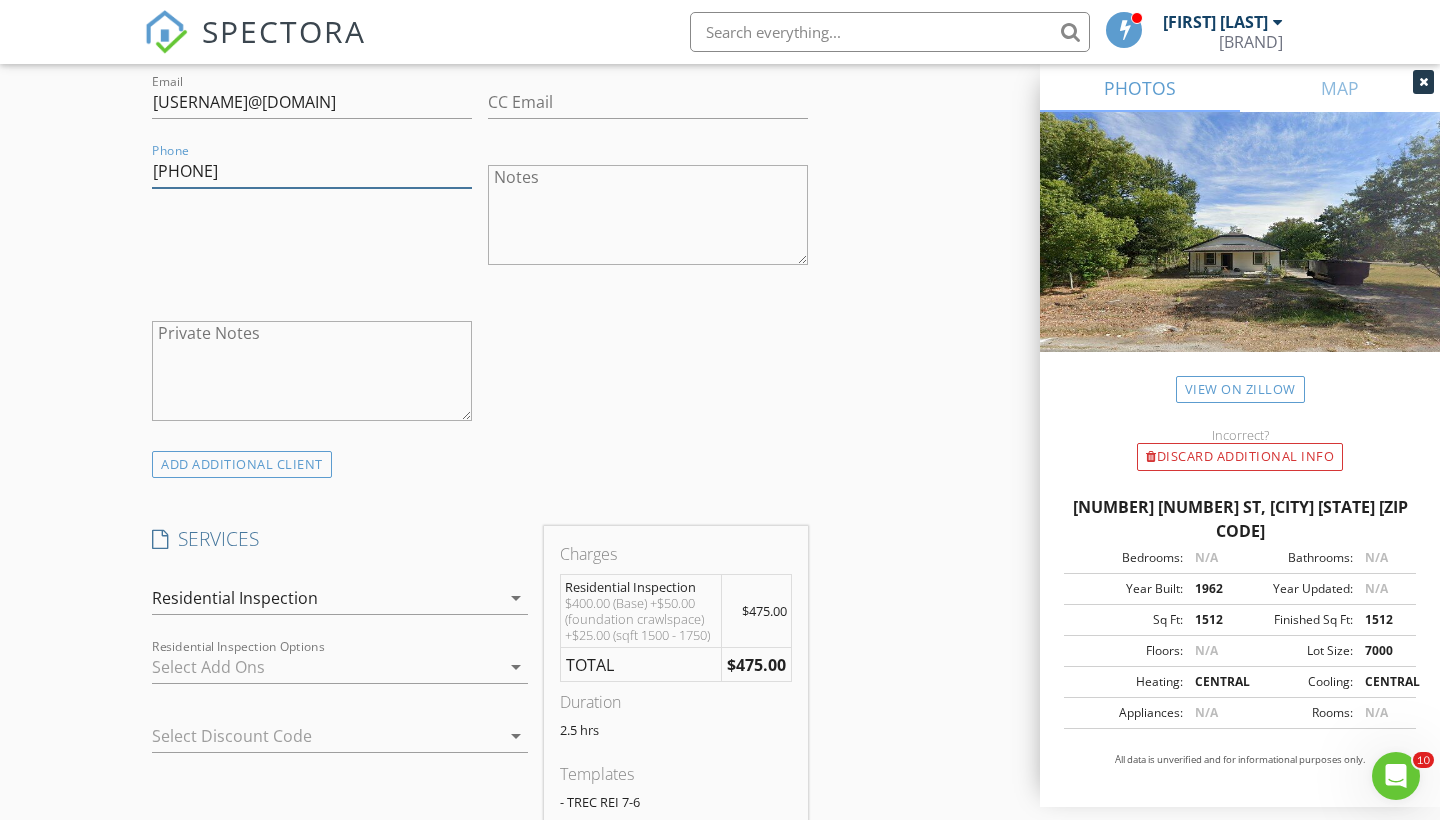 scroll, scrollTop: 1191, scrollLeft: 0, axis: vertical 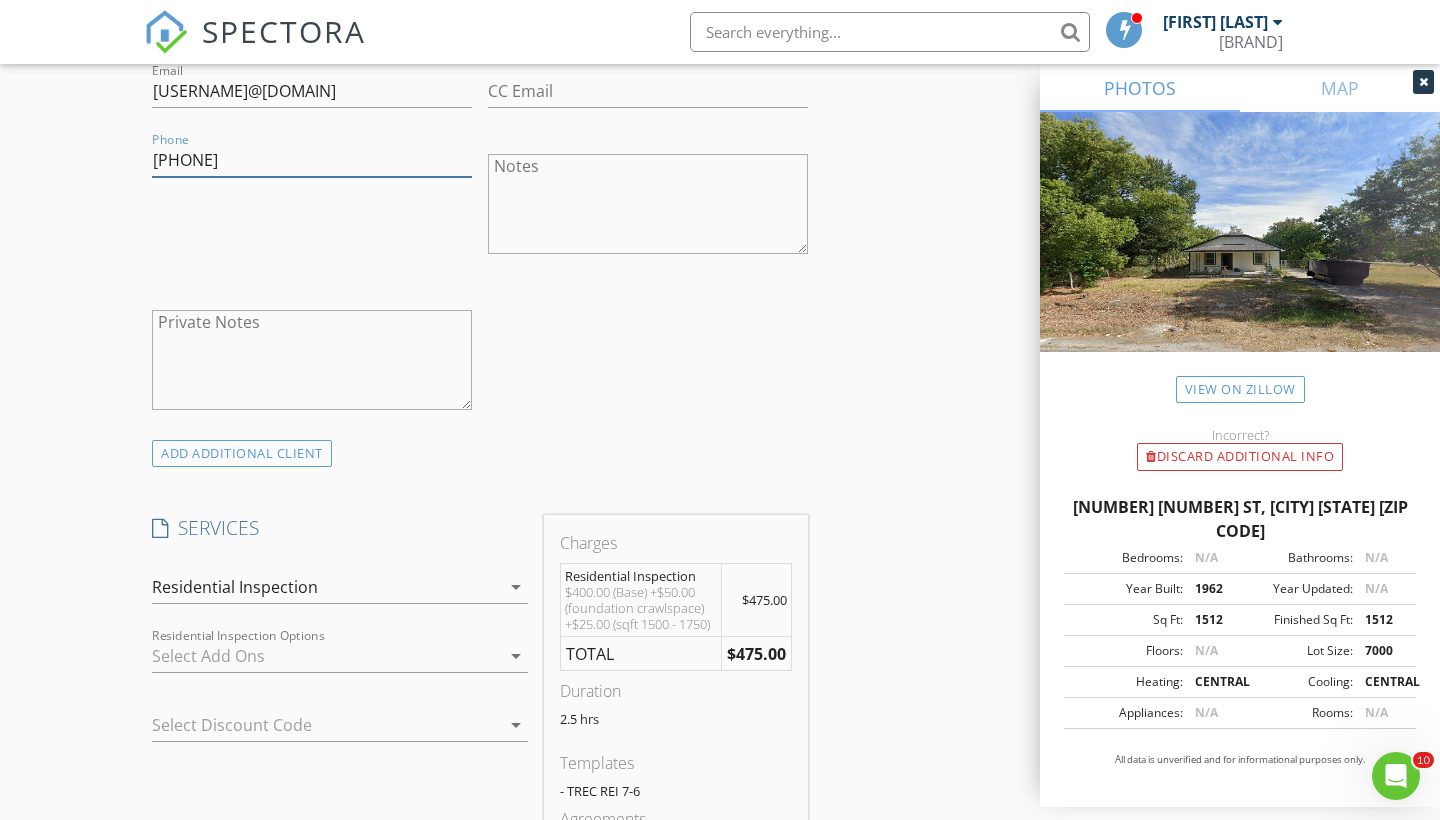type on "[PHONE]" 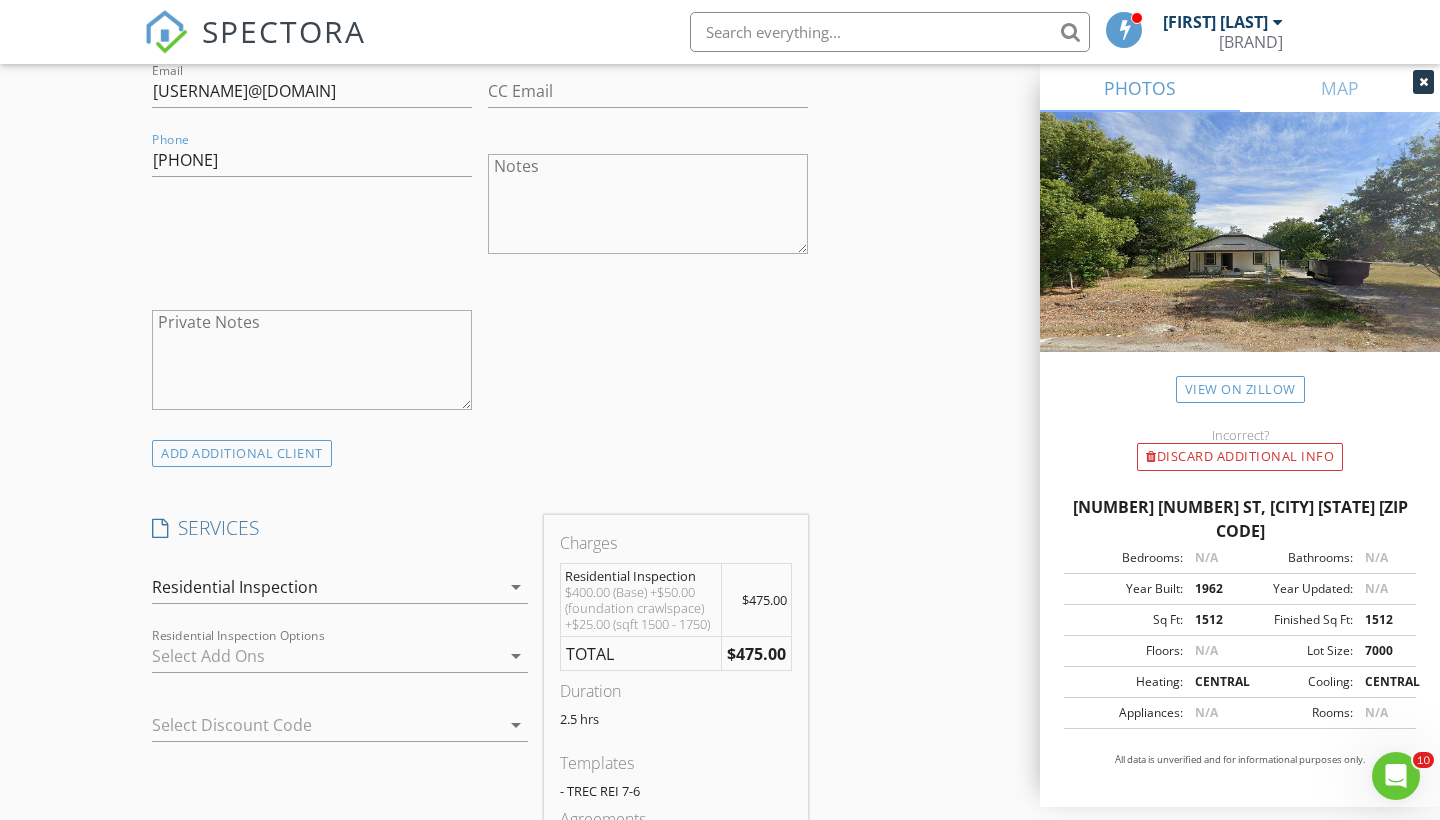 click on "Residential Inspection" at bounding box center (326, 587) 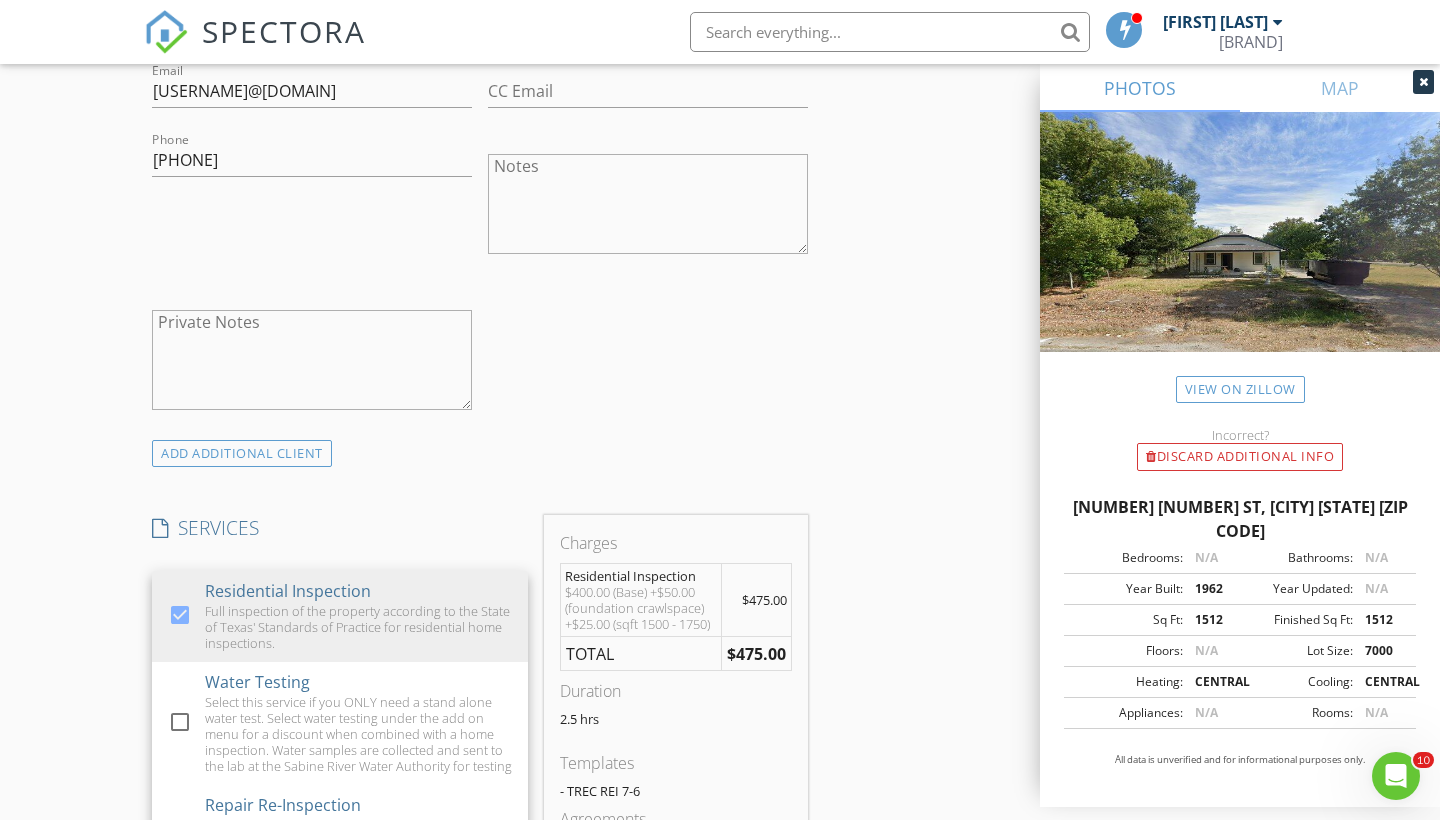 click on "INSPECTOR(S)
check_box   [FIRST] [LAST]   PRIMARY   [FIRST] [LAST] arrow_drop_down   check_box_outline_blank [FIRST] [LAST] specifically requested
Date/Time
[DATE] [TIME]
Location
Address Search       Address [NUMBER] [NUMBER] St   Unit   City [CITY]   State [STATE]   Zip [ZIP CODE]   County Jefferson     Square Feet [NUMBER]   Year Built [NUMBER]   Foundation Crawlspace arrow_drop_down     [FIRST] [LAST]     [NUMBER] miles     ([NUMBER] minutes)
client
check_box Enable Client CC email for this inspection   Client Search     check_box_outline_blank Client is a Company/Organization     First Name [FIRST]   Last Name [LAST]   Email [USERNAME]@[DOMAIN]   CC Email   Phone [PHONE]           Notes   Private Notes
ADD ADDITIONAL client
SERVICES
check_box   Residential Inspection   check_box_outline_blank" at bounding box center [480, 757] 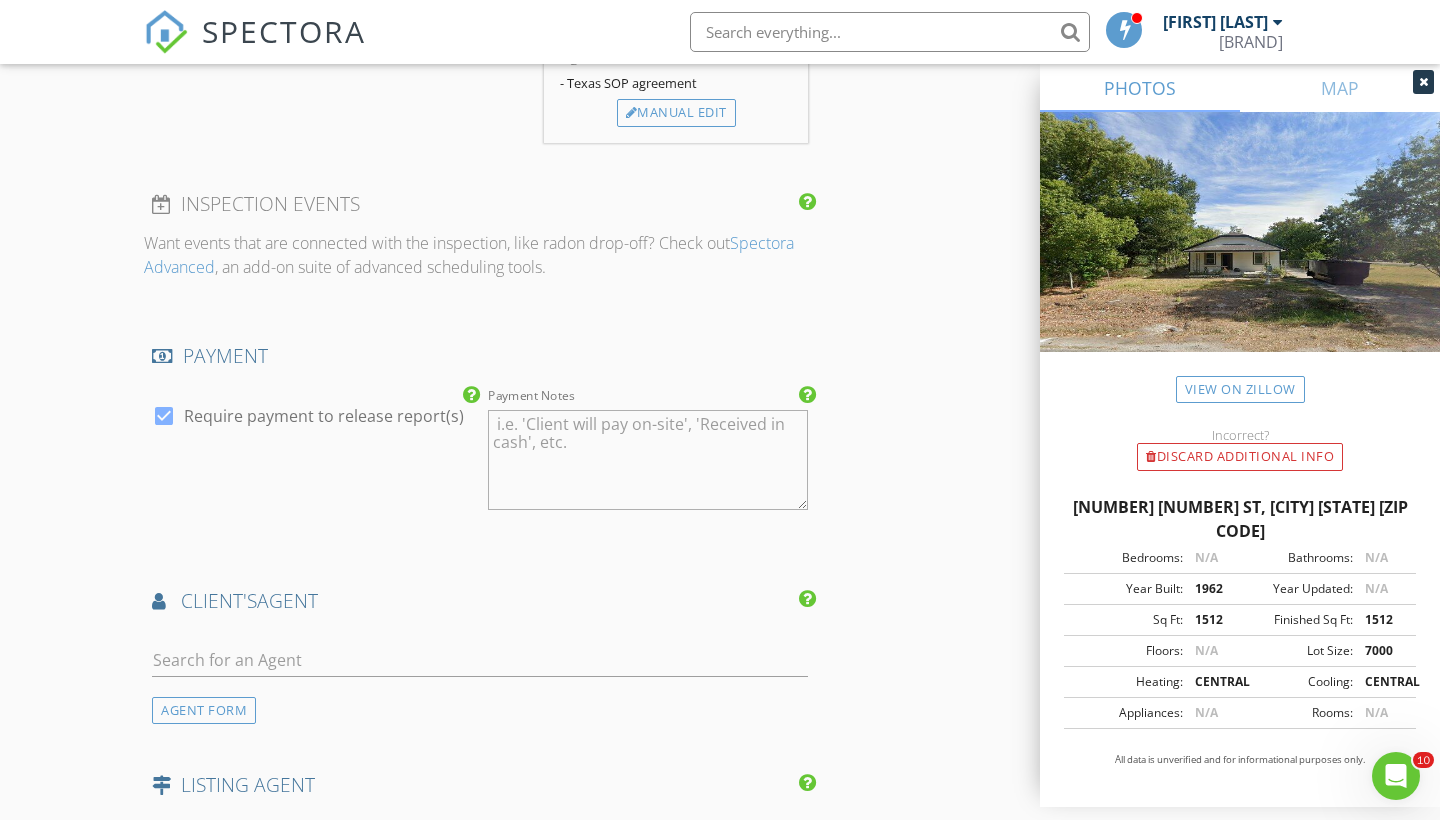 scroll, scrollTop: 1954, scrollLeft: 0, axis: vertical 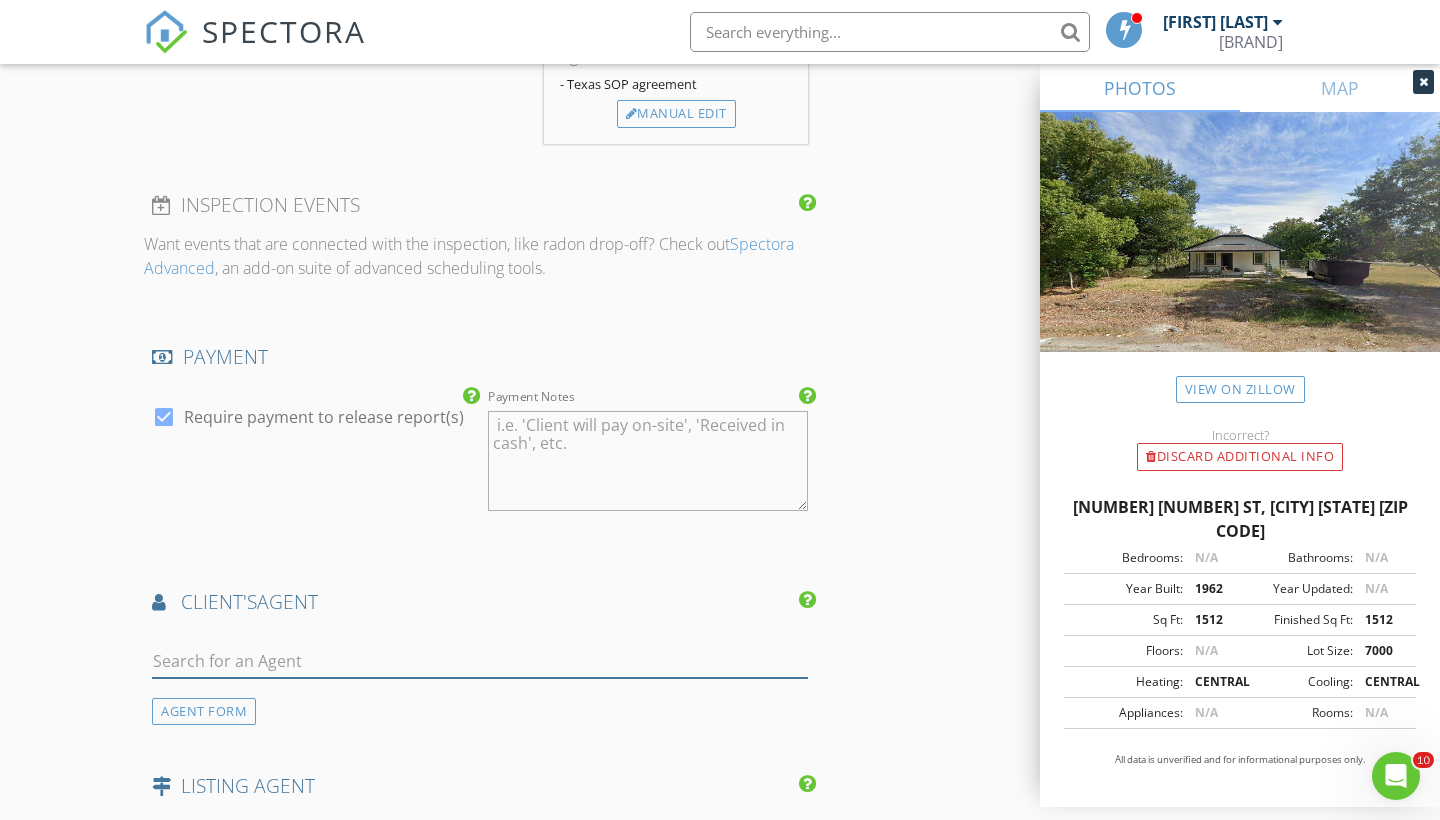 click at bounding box center [480, 661] 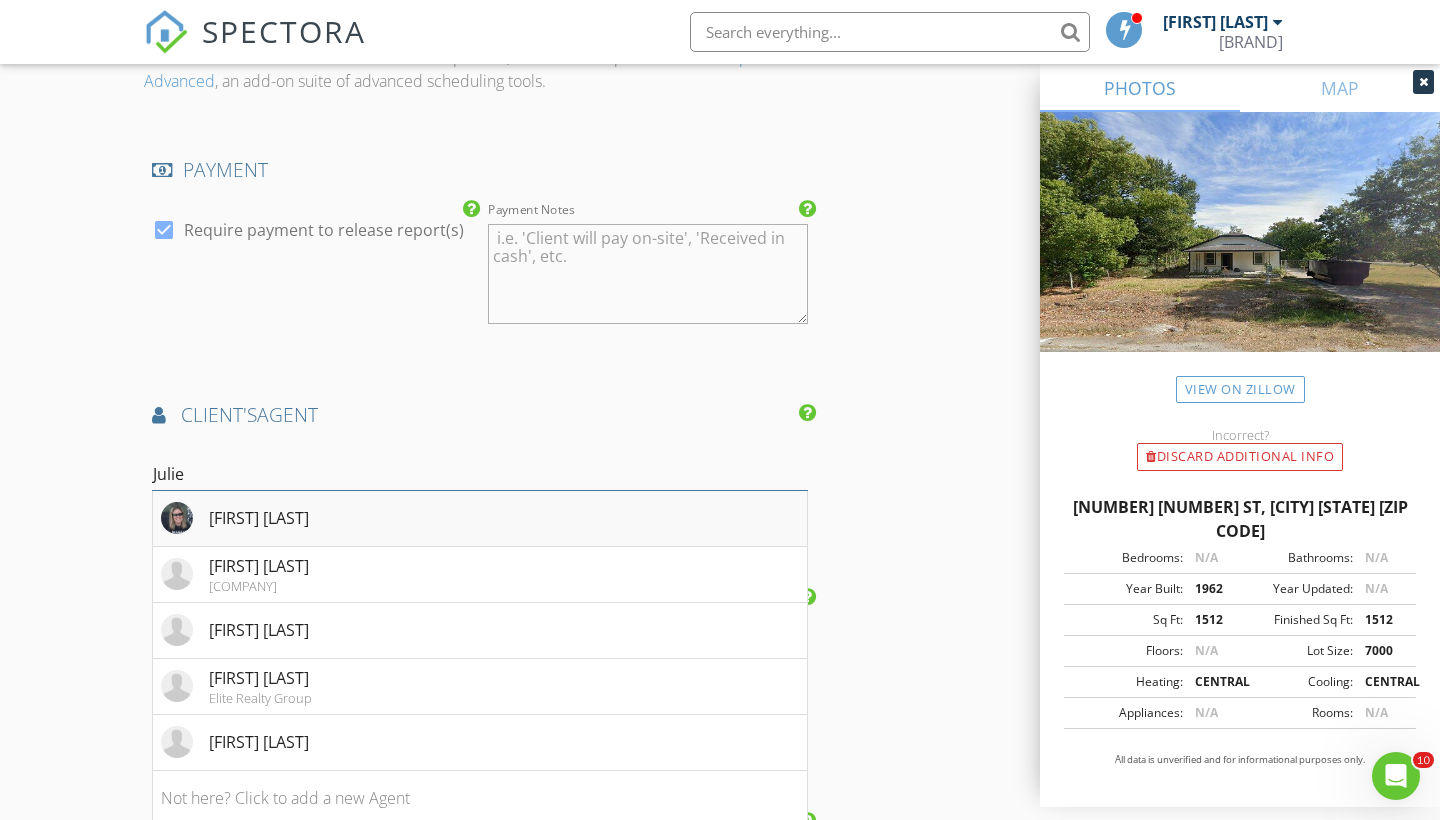 scroll, scrollTop: 2142, scrollLeft: 0, axis: vertical 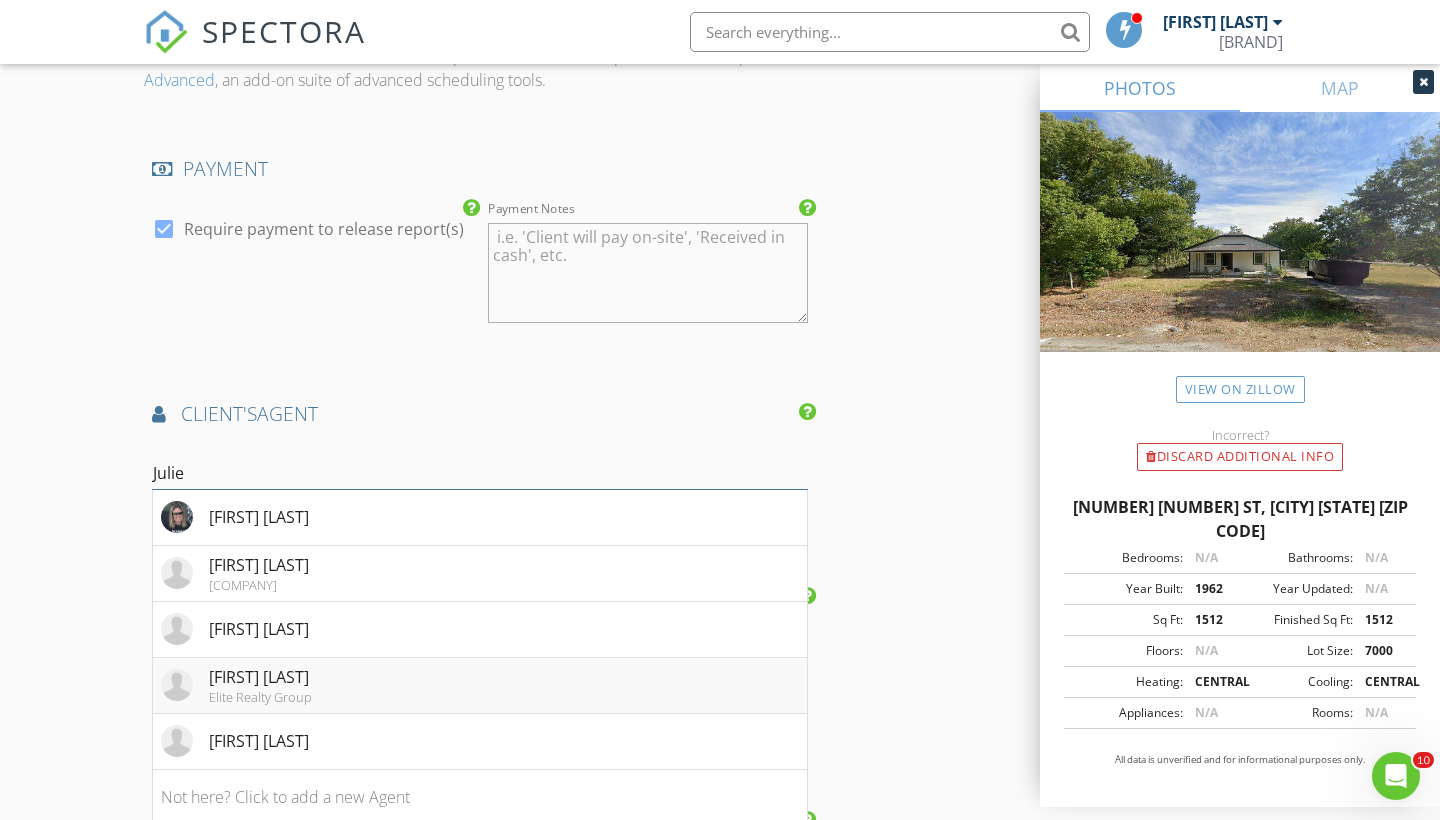 type on "Julie" 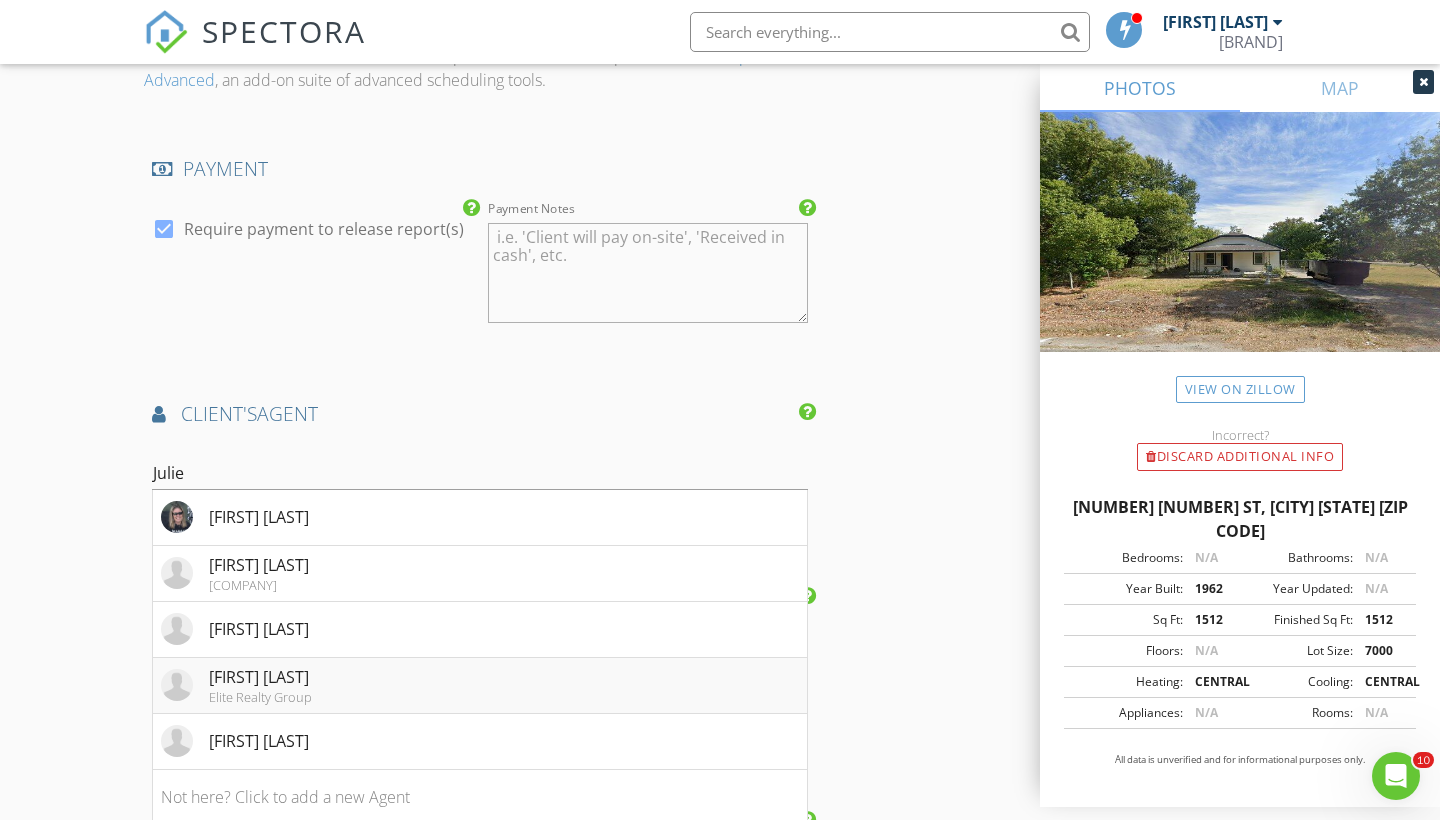 click on "[FIRST] [LAST]" at bounding box center [260, 677] 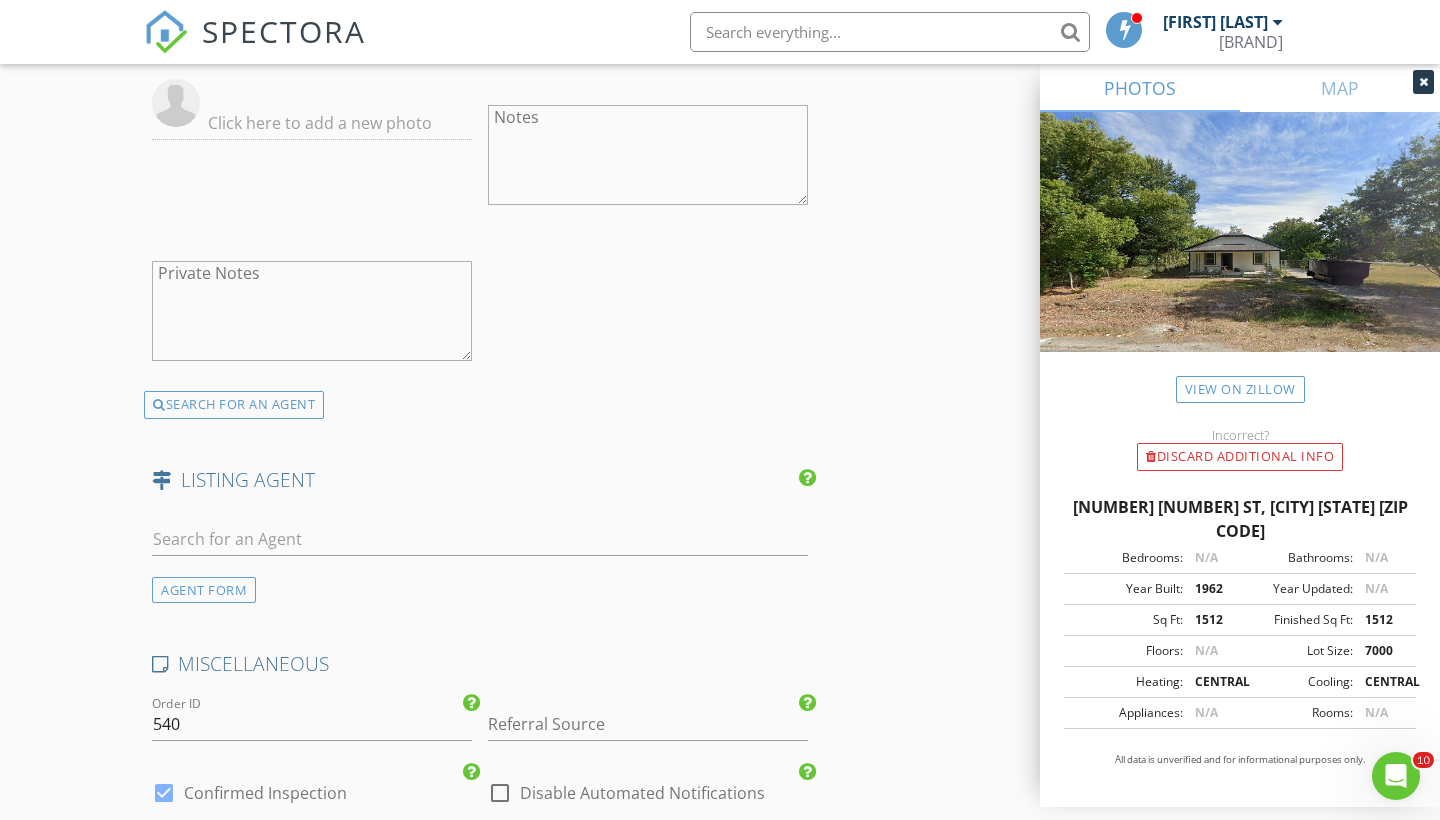 scroll, scrollTop: 2741, scrollLeft: 0, axis: vertical 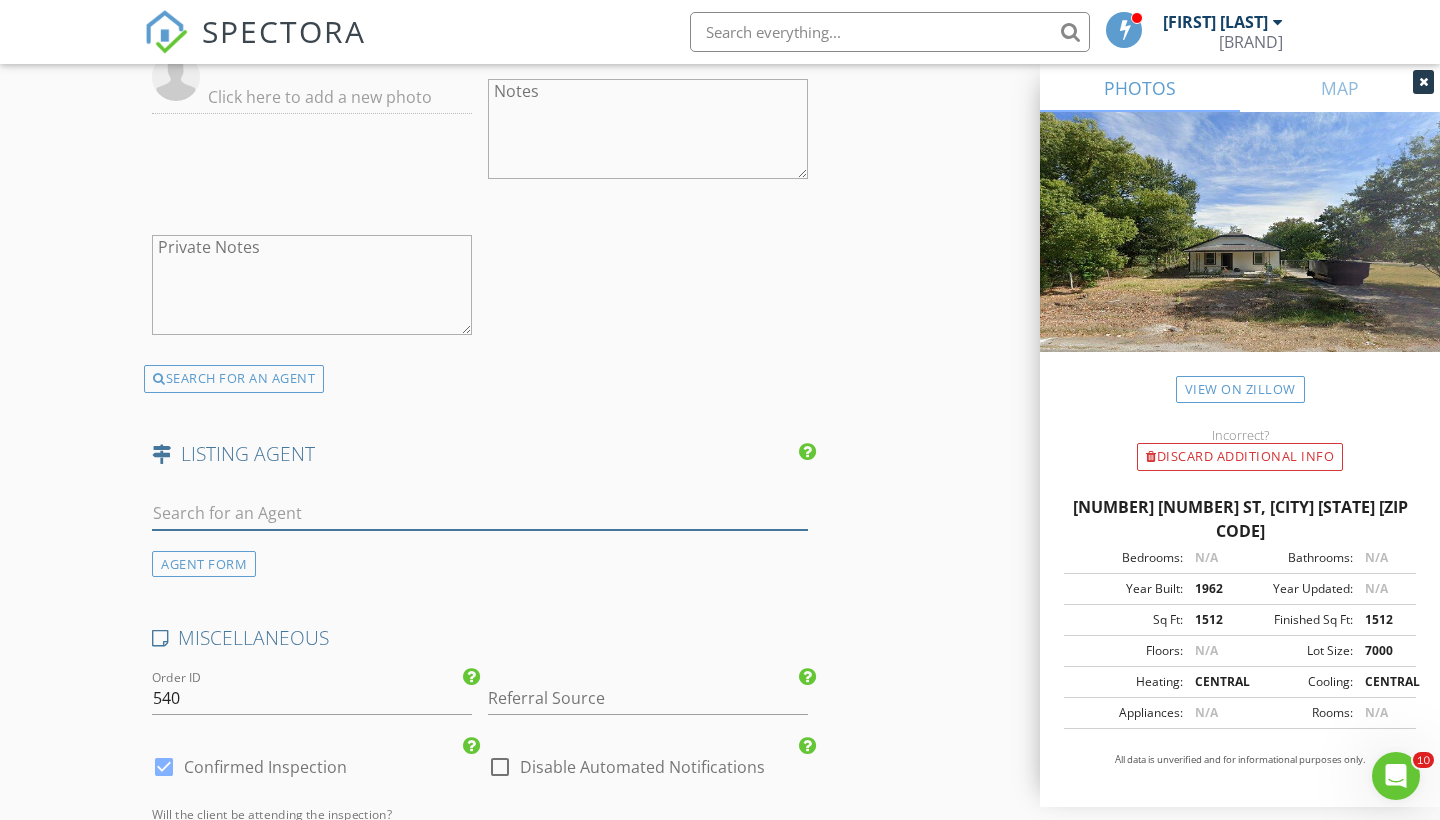 click at bounding box center (480, 513) 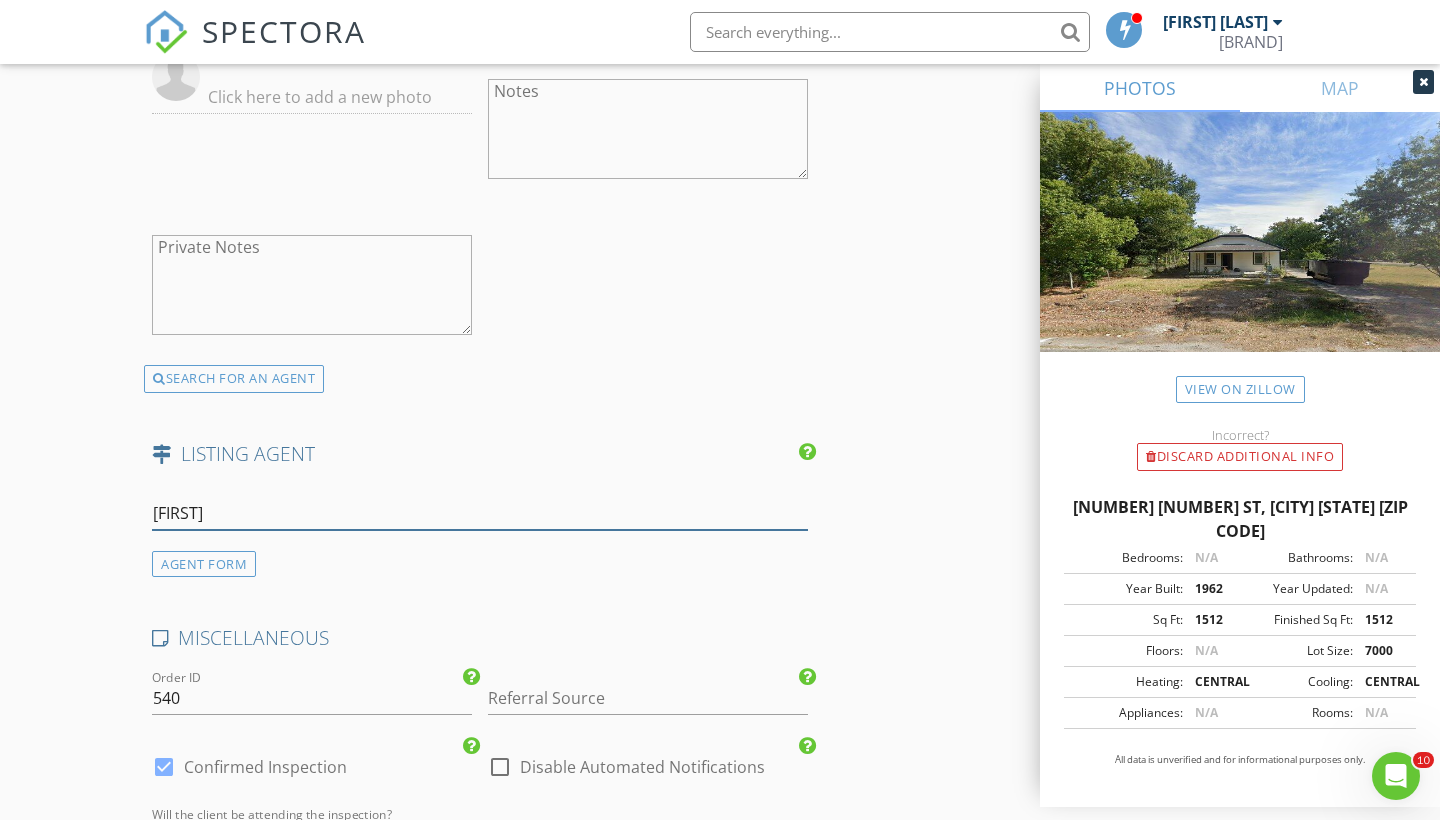 type on "[FIRST]" 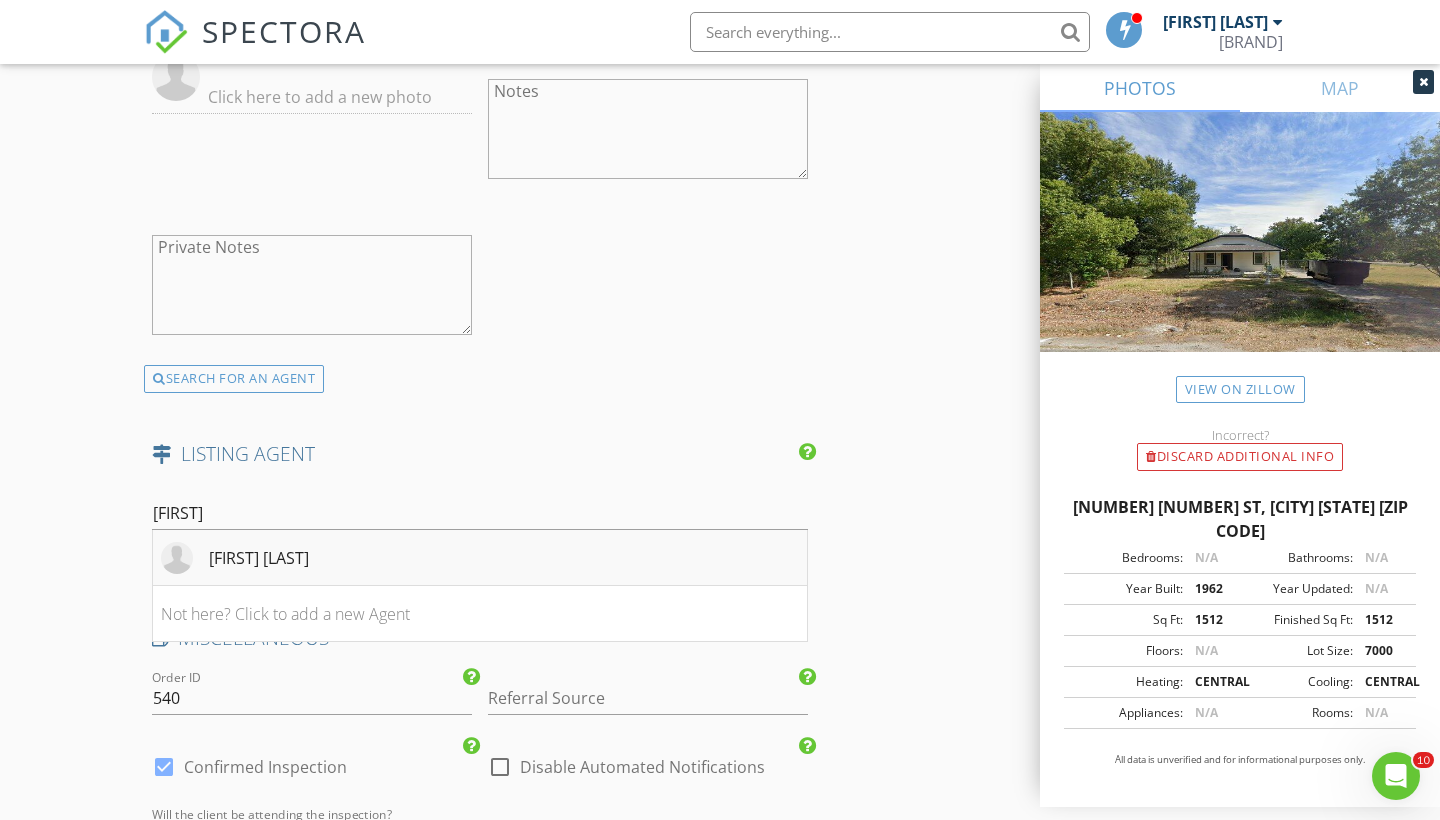 click on "[FIRST] [LAST]" at bounding box center [480, 558] 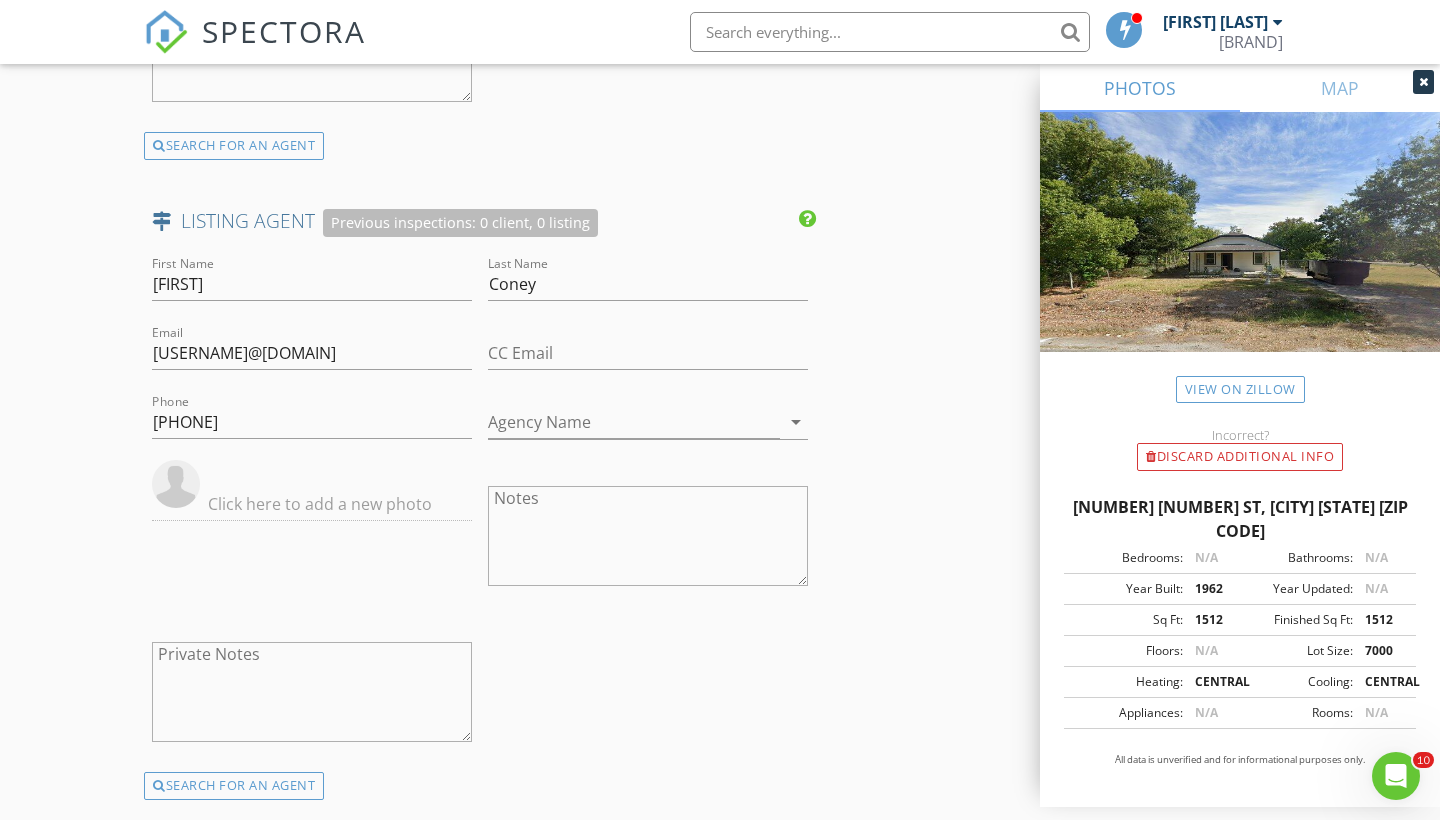 scroll, scrollTop: 2989, scrollLeft: 0, axis: vertical 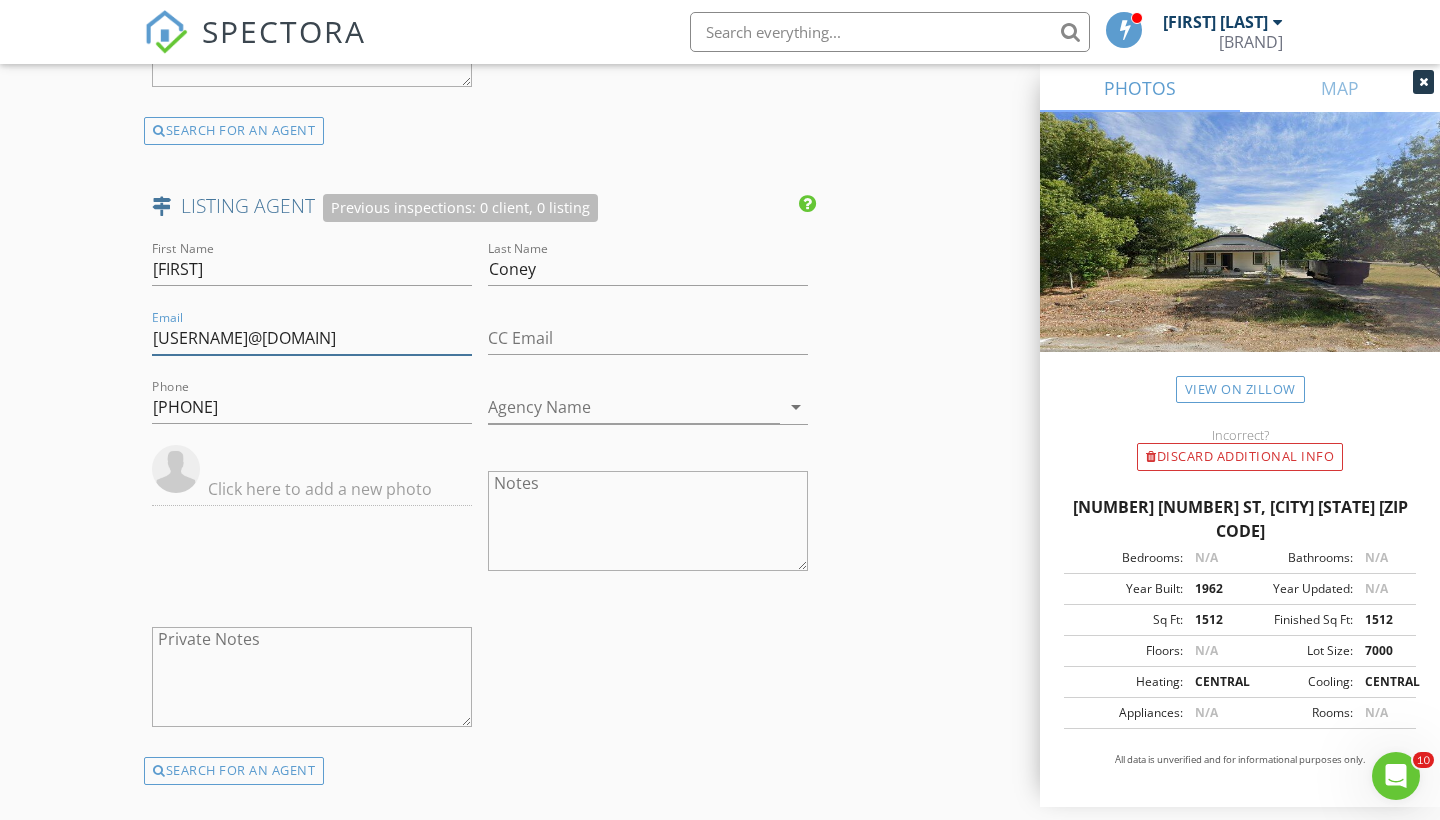 drag, startPoint x: 300, startPoint y: 334, endPoint x: 197, endPoint y: 334, distance: 103 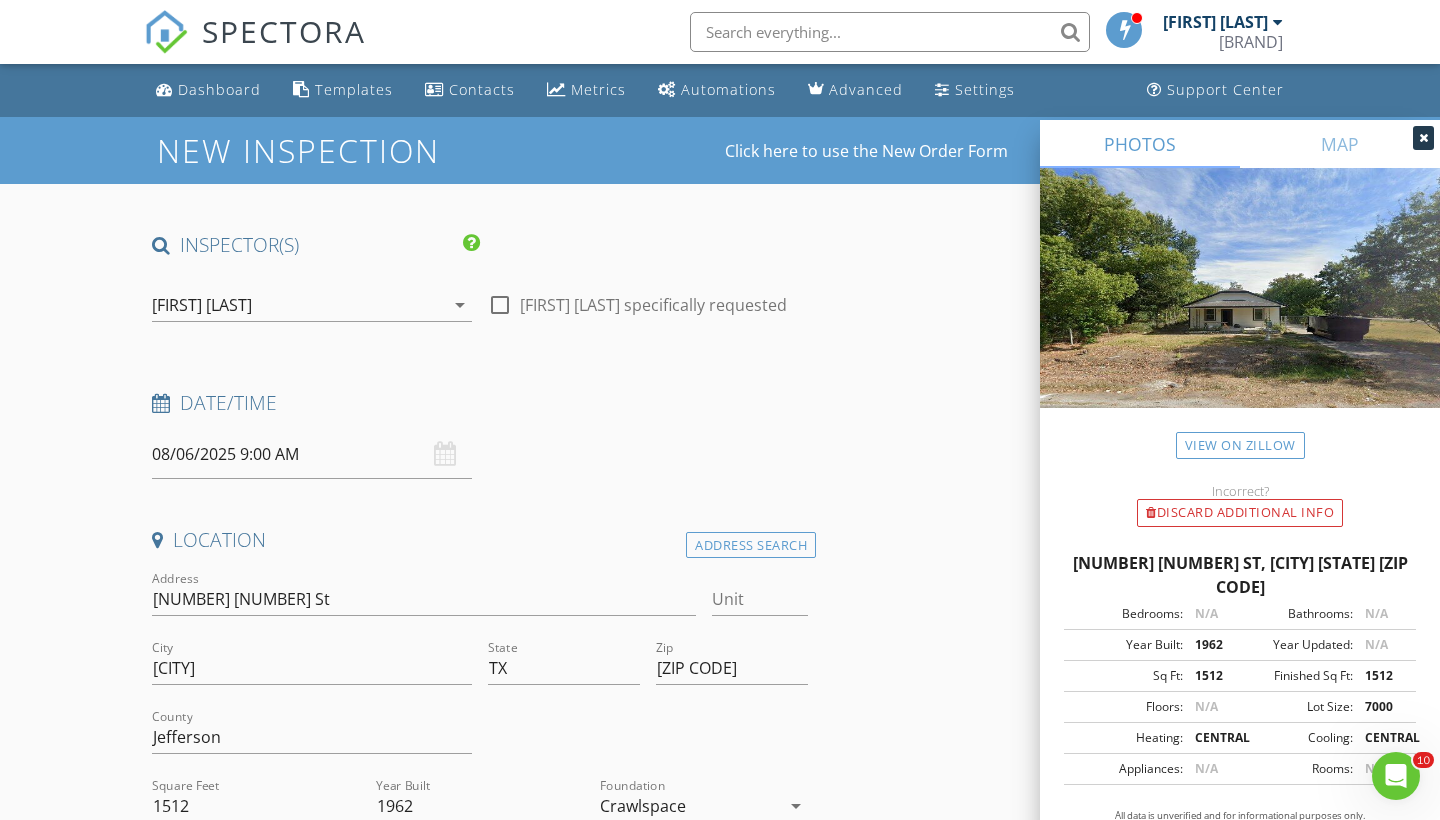 scroll, scrollTop: 0, scrollLeft: 0, axis: both 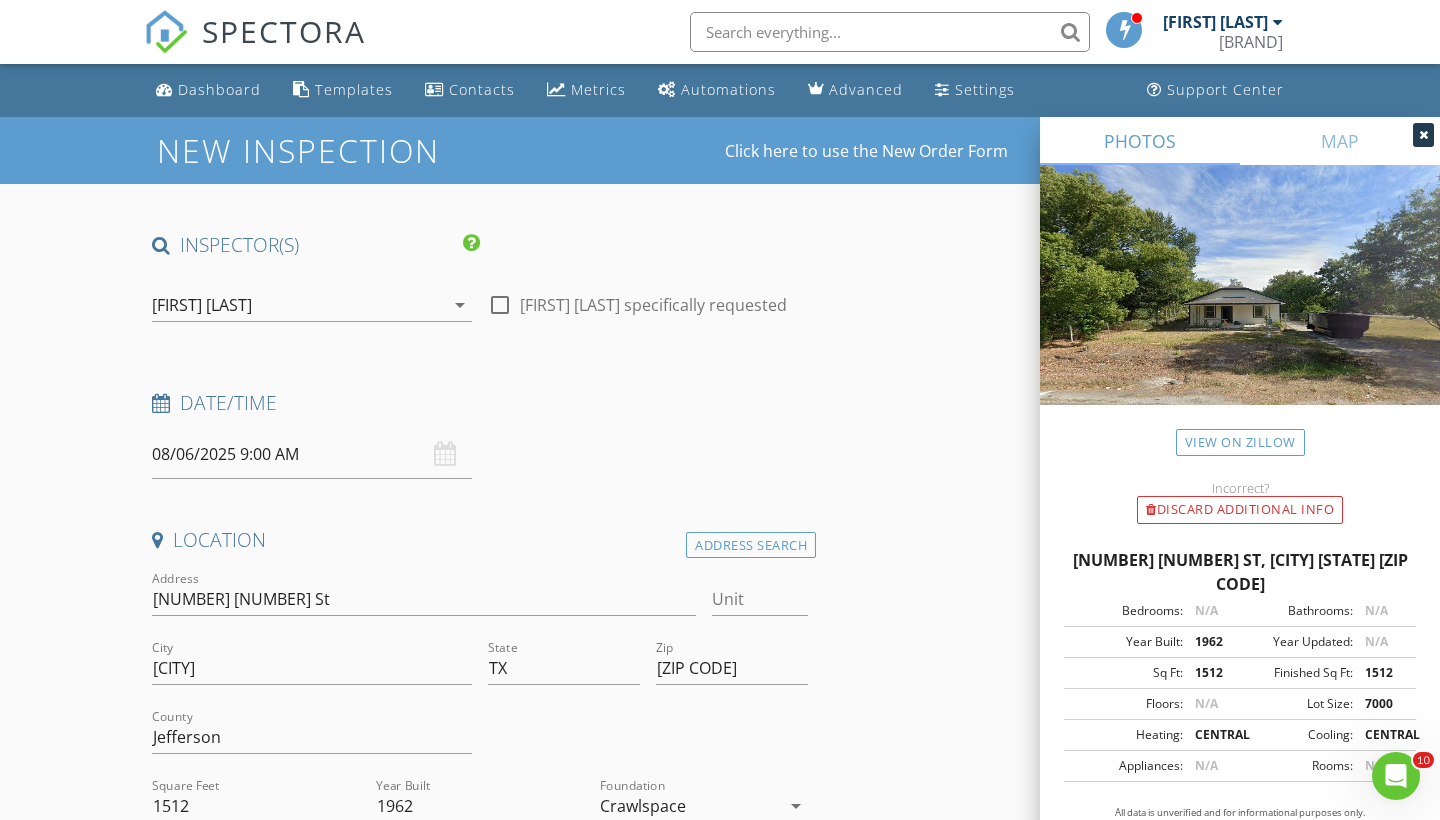 type on "[USERNAME]@[DOMAIN]" 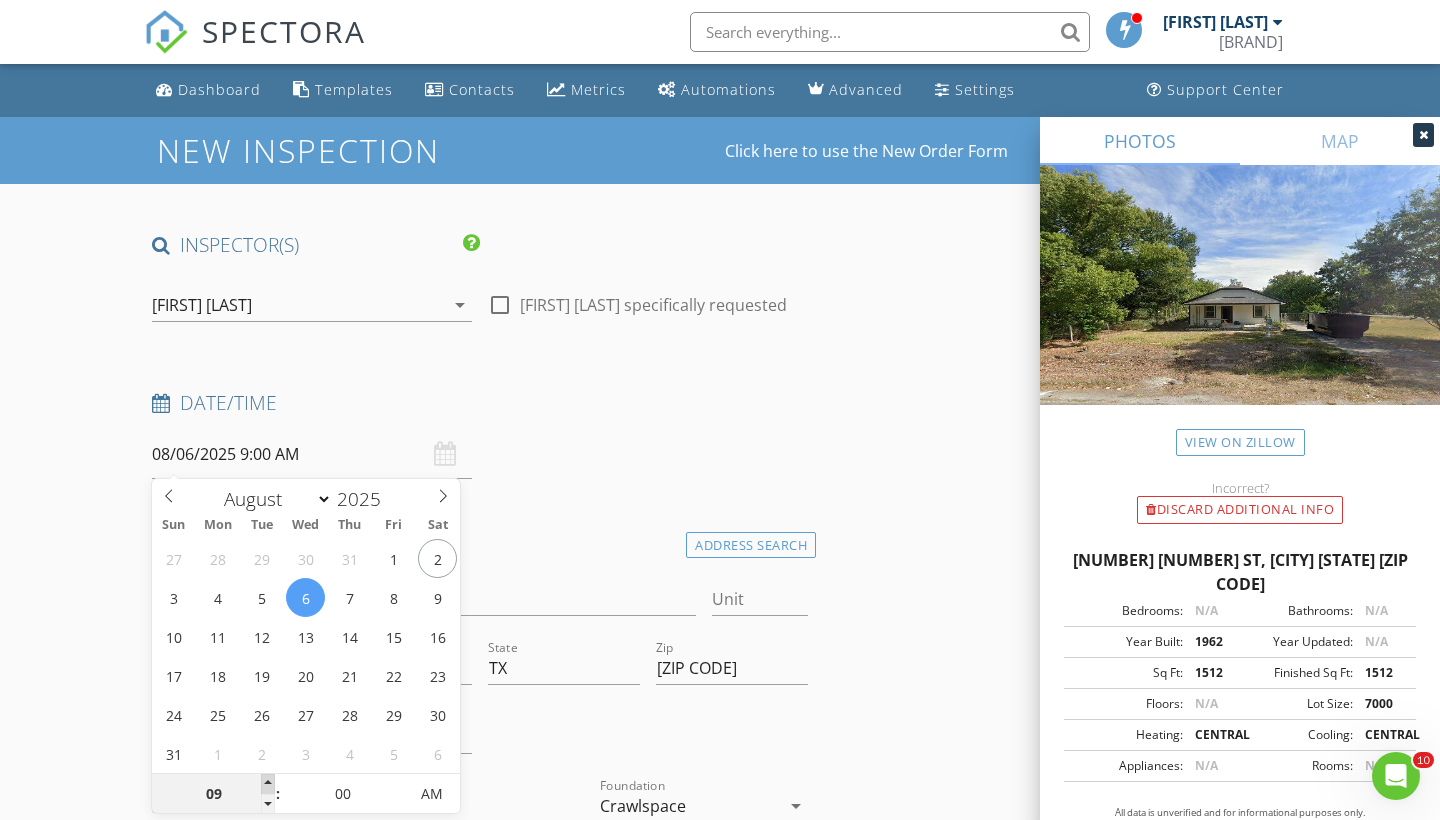 type on "08/06/2025 10:00 AM" 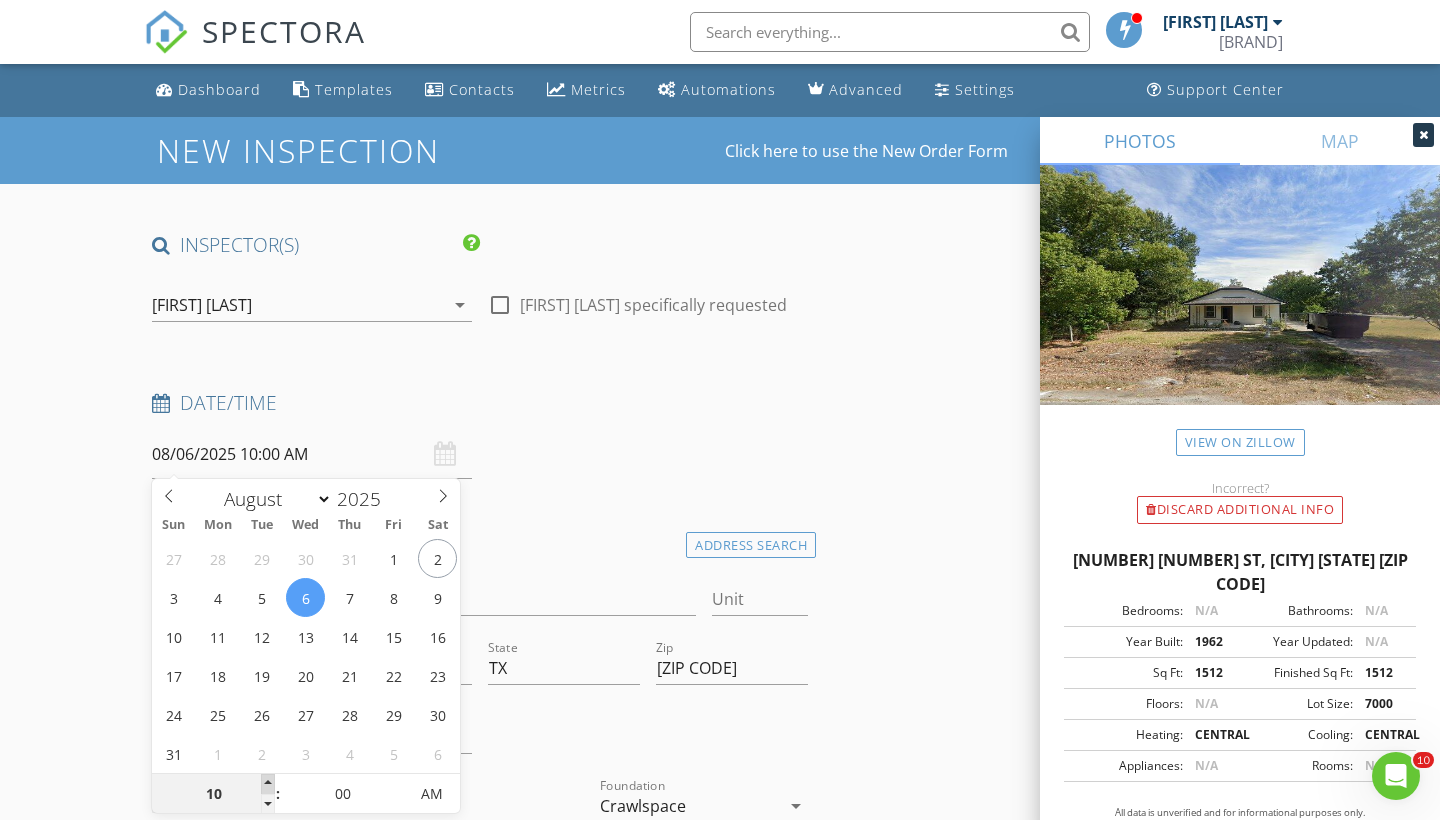 click at bounding box center (268, 784) 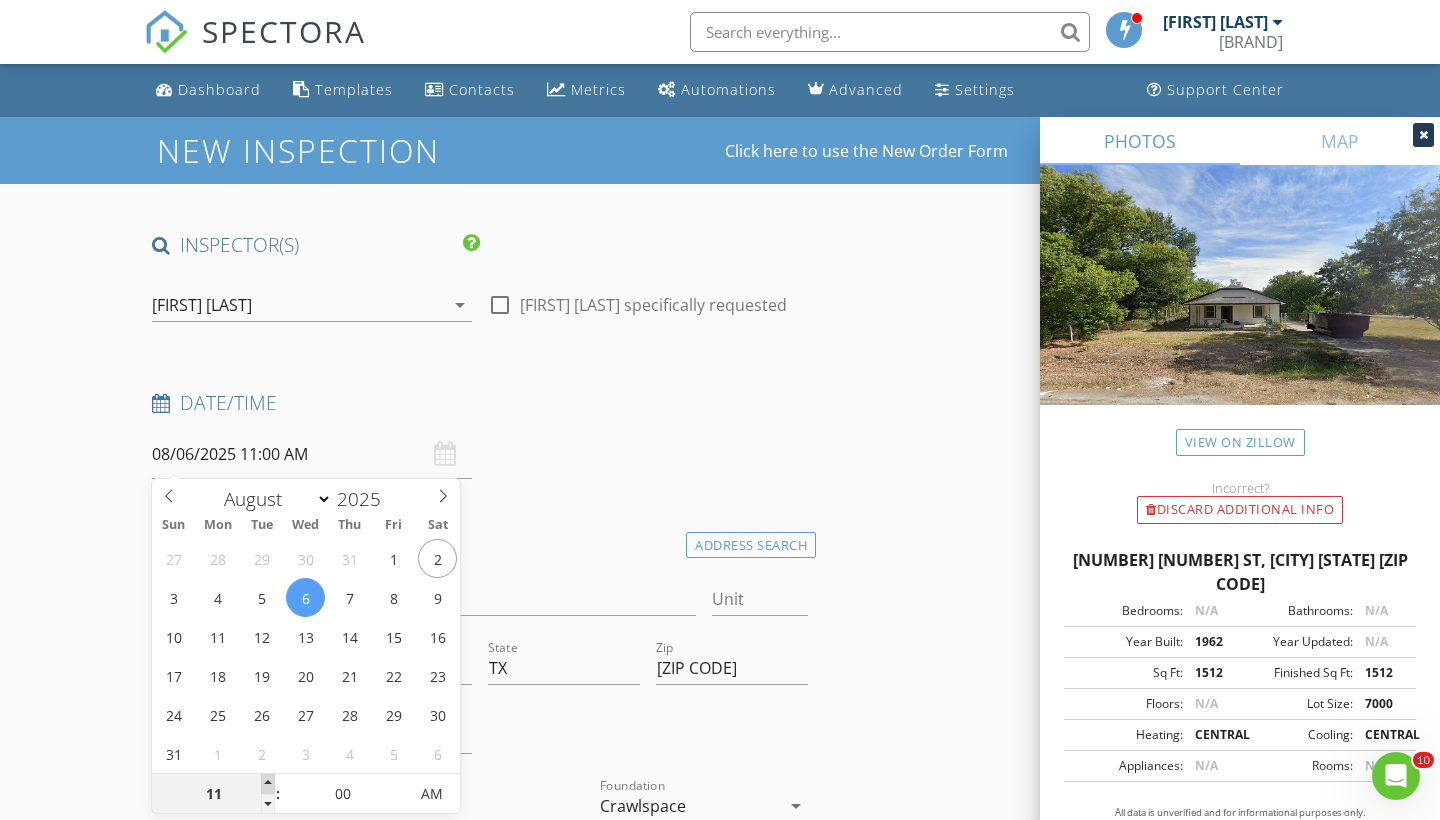 click at bounding box center (268, 784) 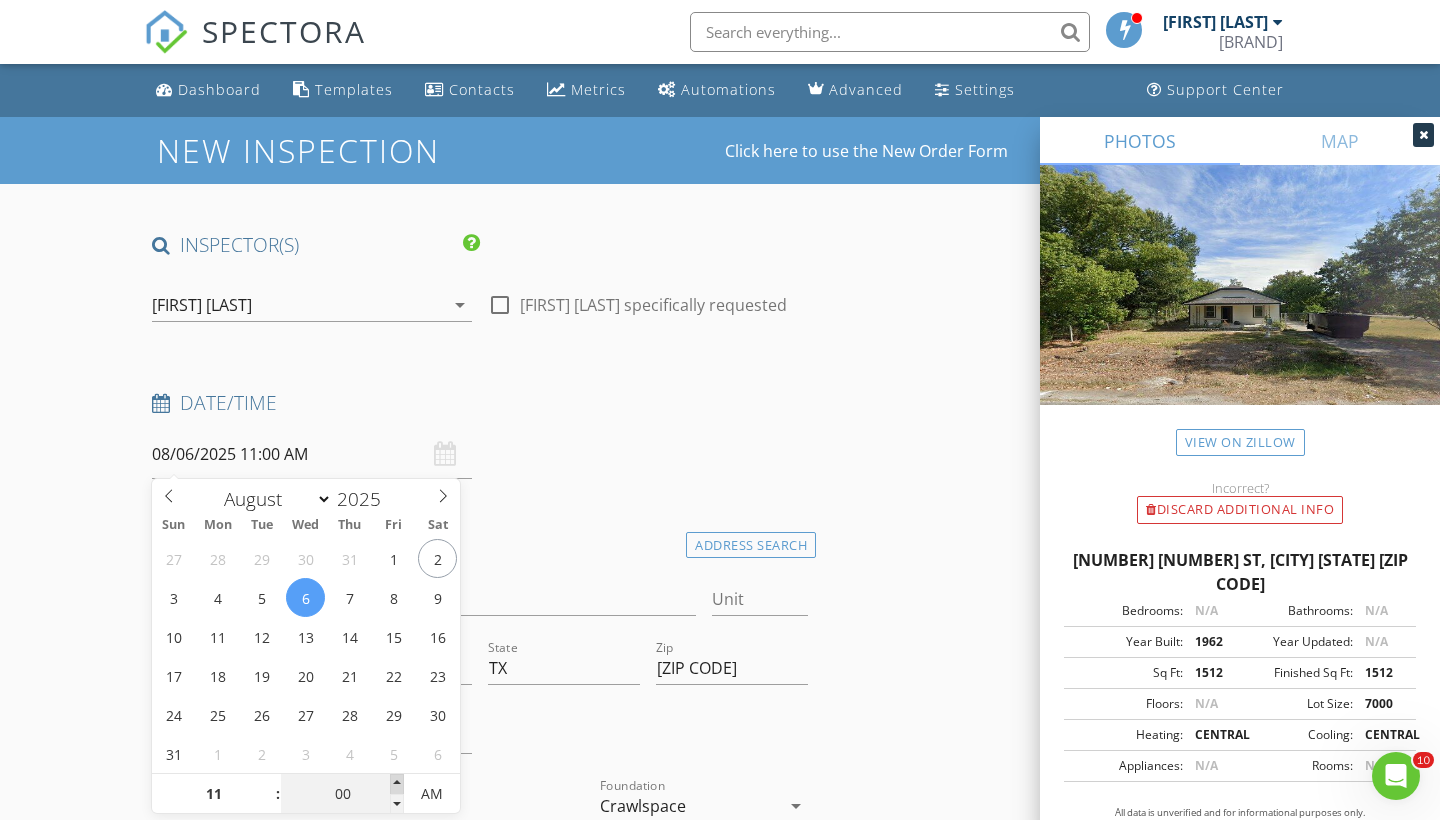 type on "[DATE] [TIME]" 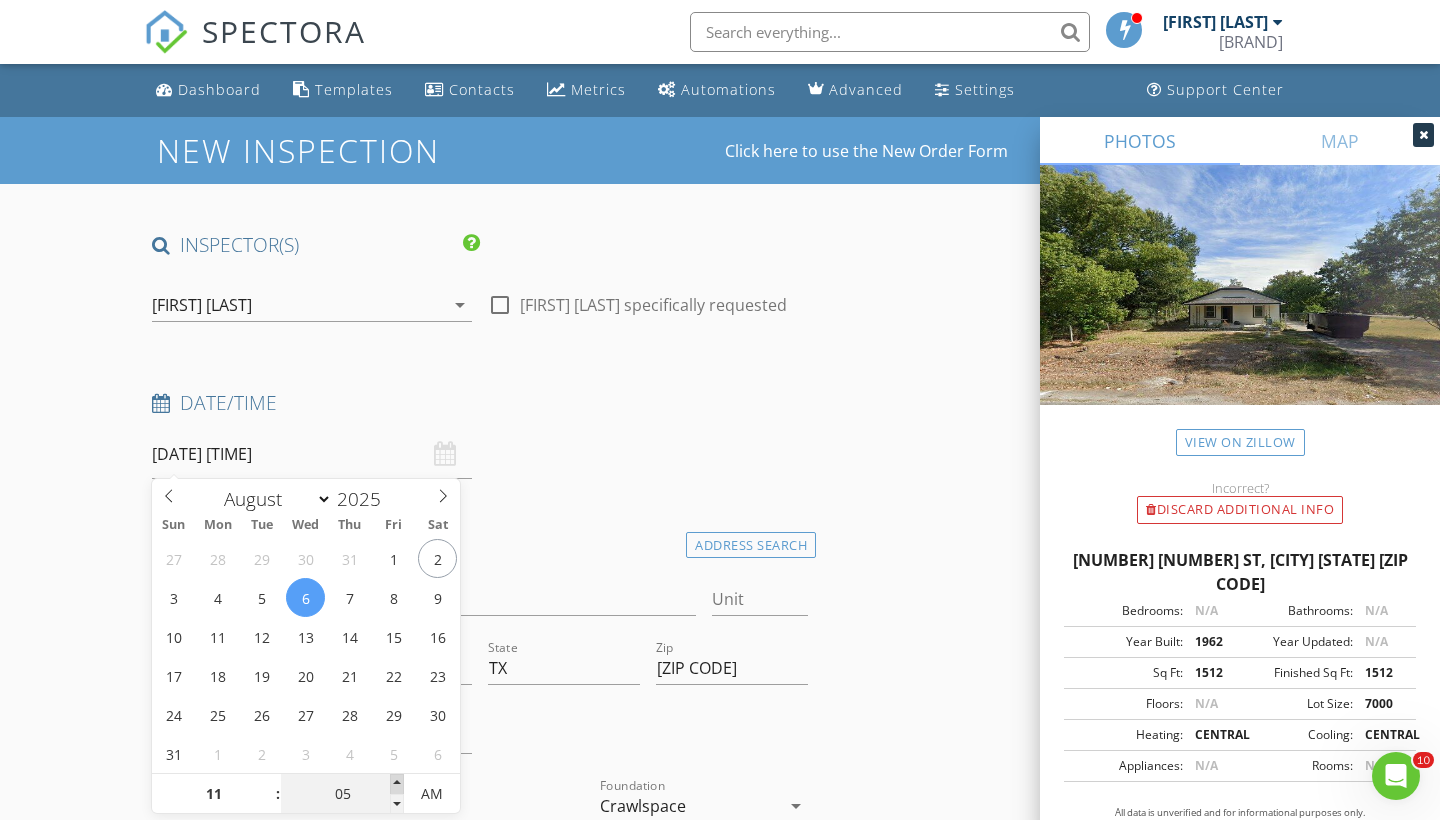 click at bounding box center [397, 784] 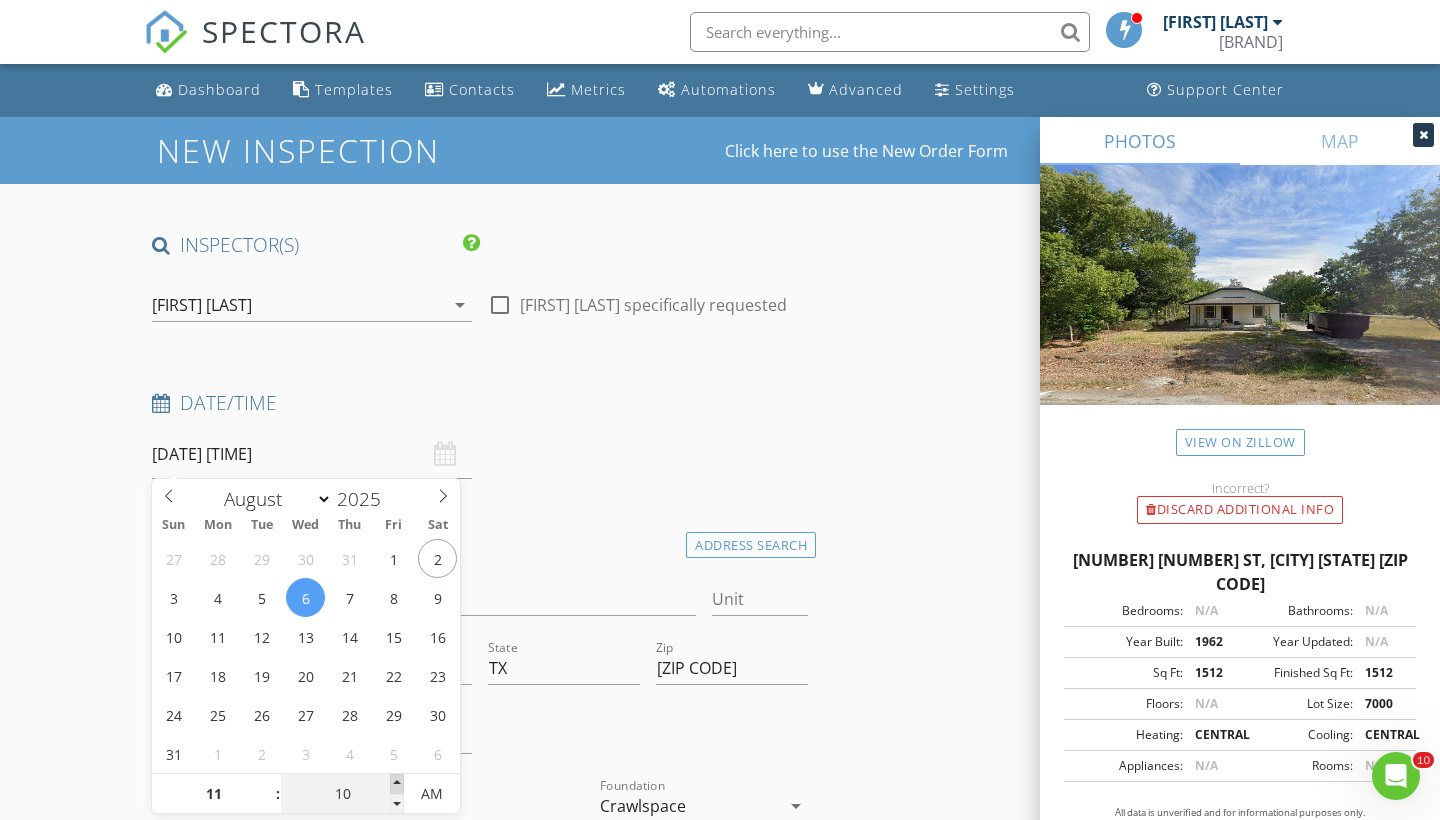 click at bounding box center [397, 784] 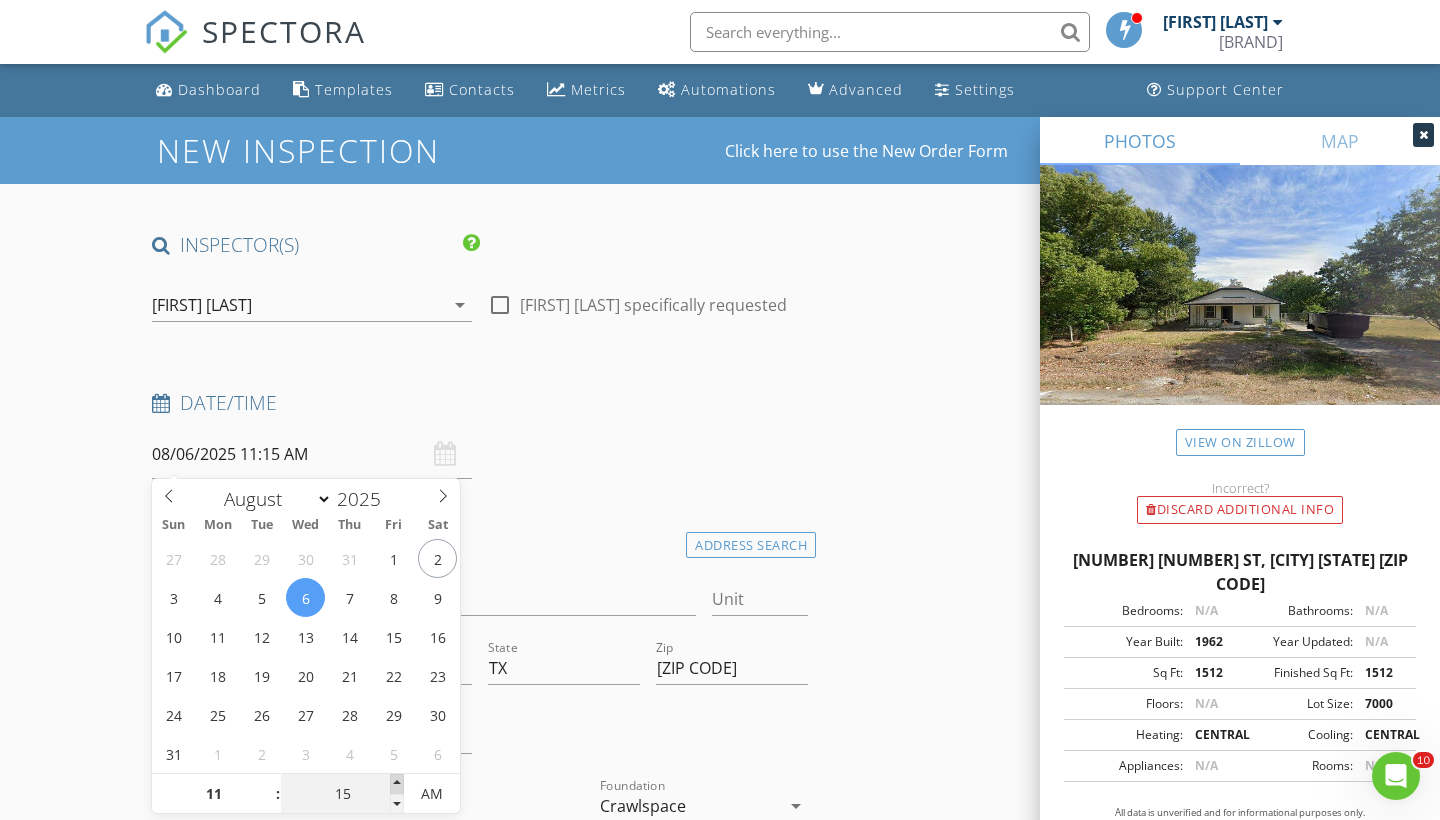 click at bounding box center (397, 784) 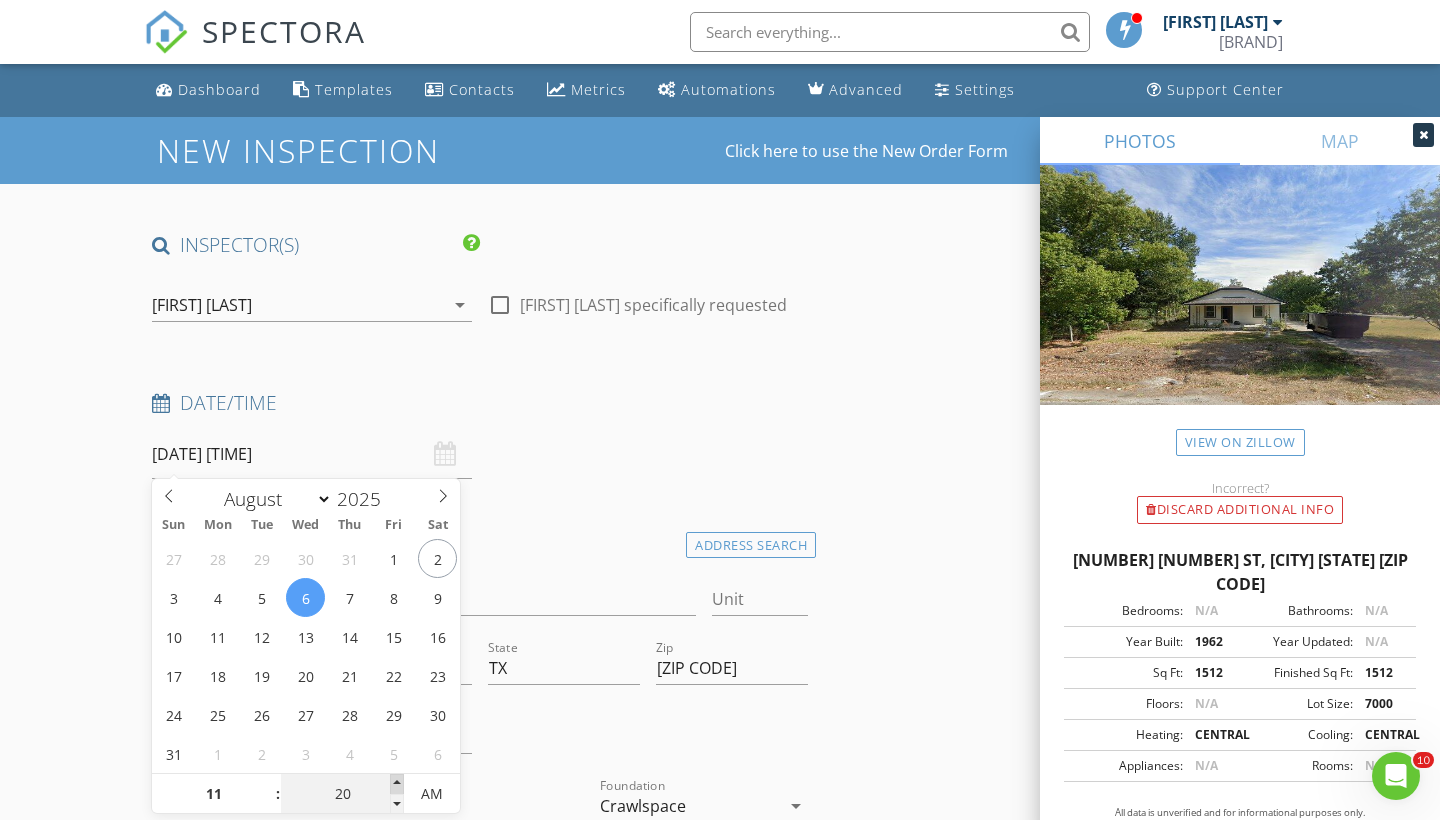 click at bounding box center [397, 784] 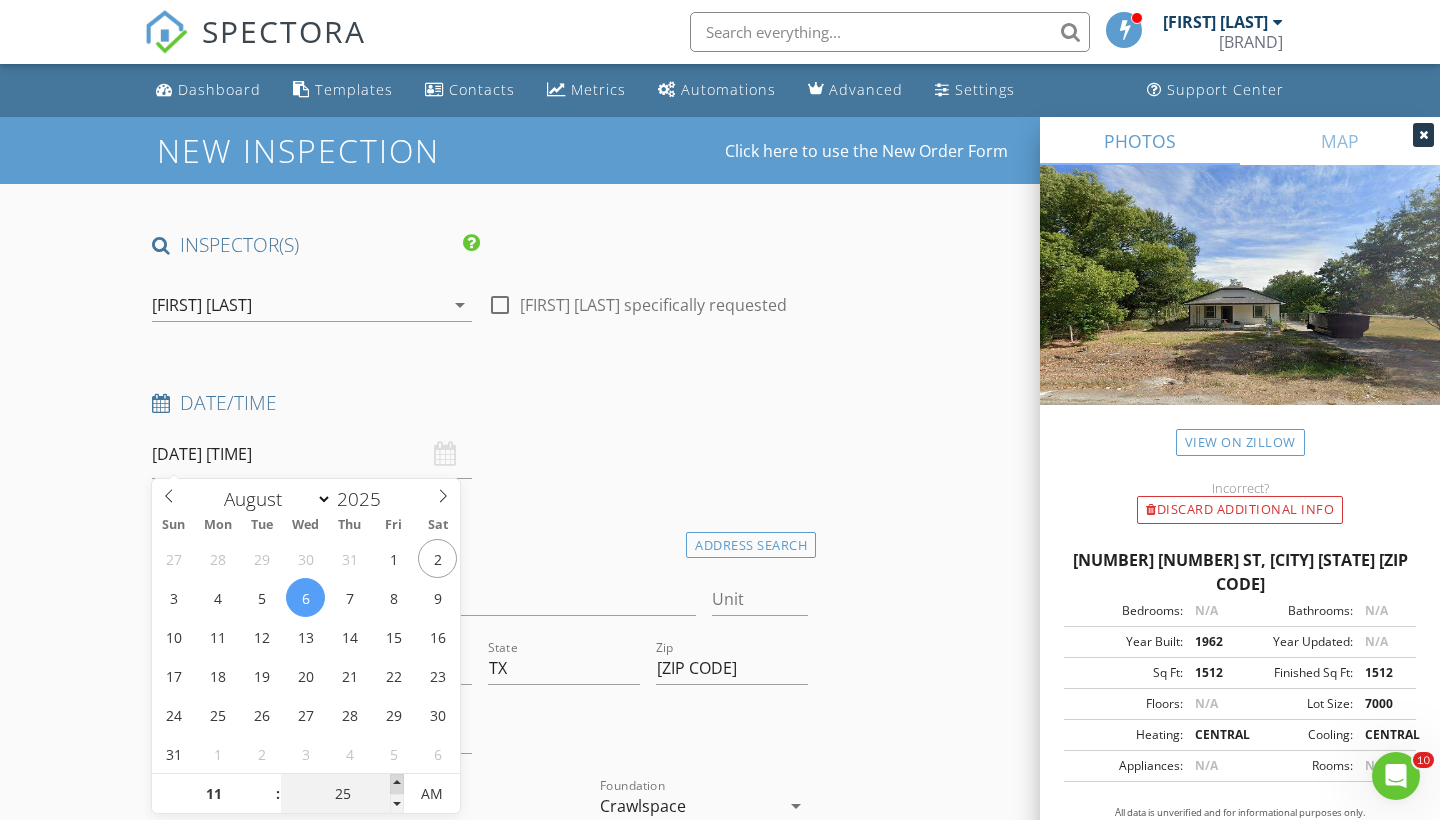 click at bounding box center (397, 784) 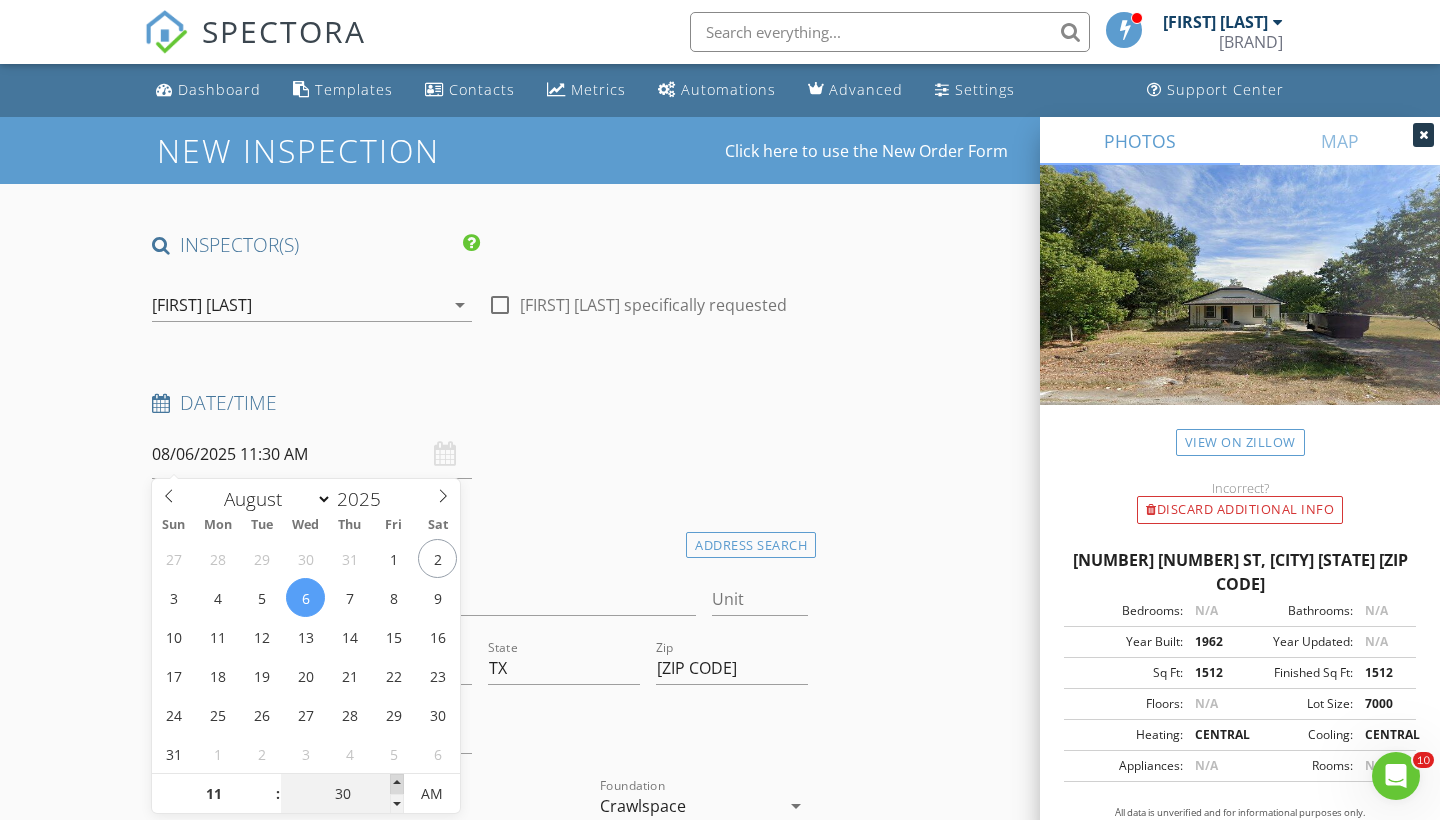 click at bounding box center (397, 784) 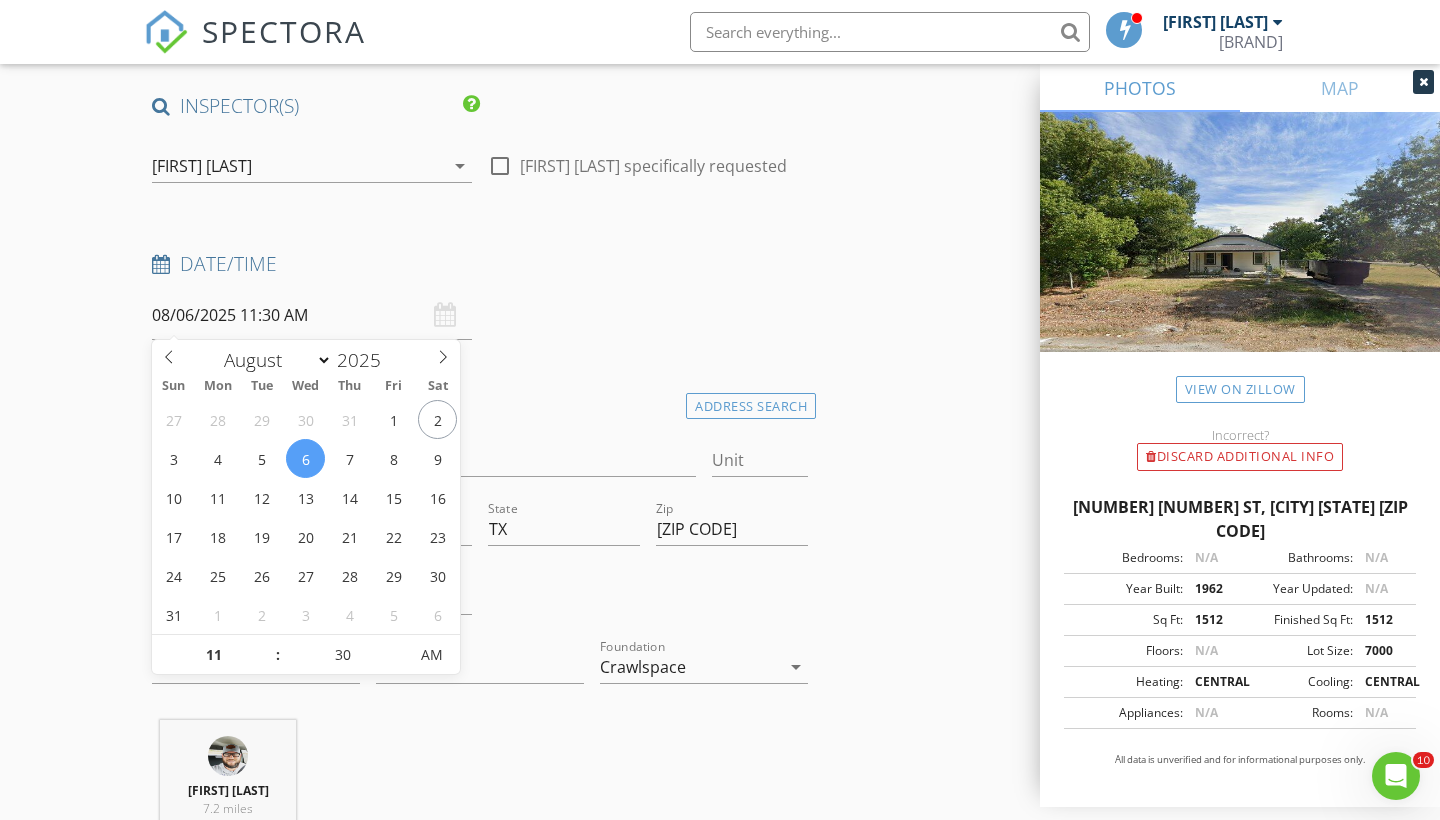 scroll, scrollTop: 244, scrollLeft: 0, axis: vertical 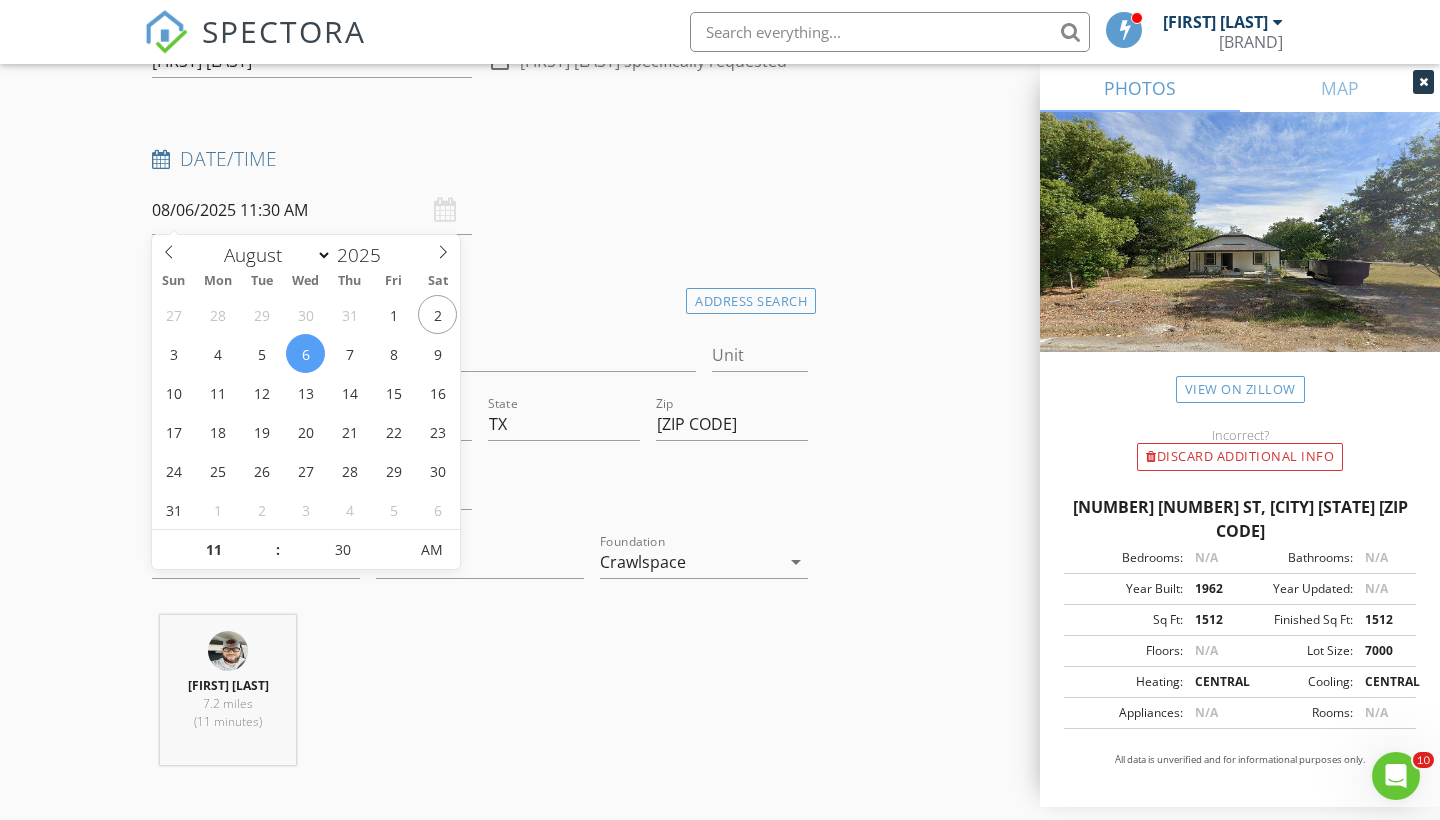 click on "[FIRST] [LAST]     [NUMBER] miles     ([NUMBER] minutes)" at bounding box center (480, 698) 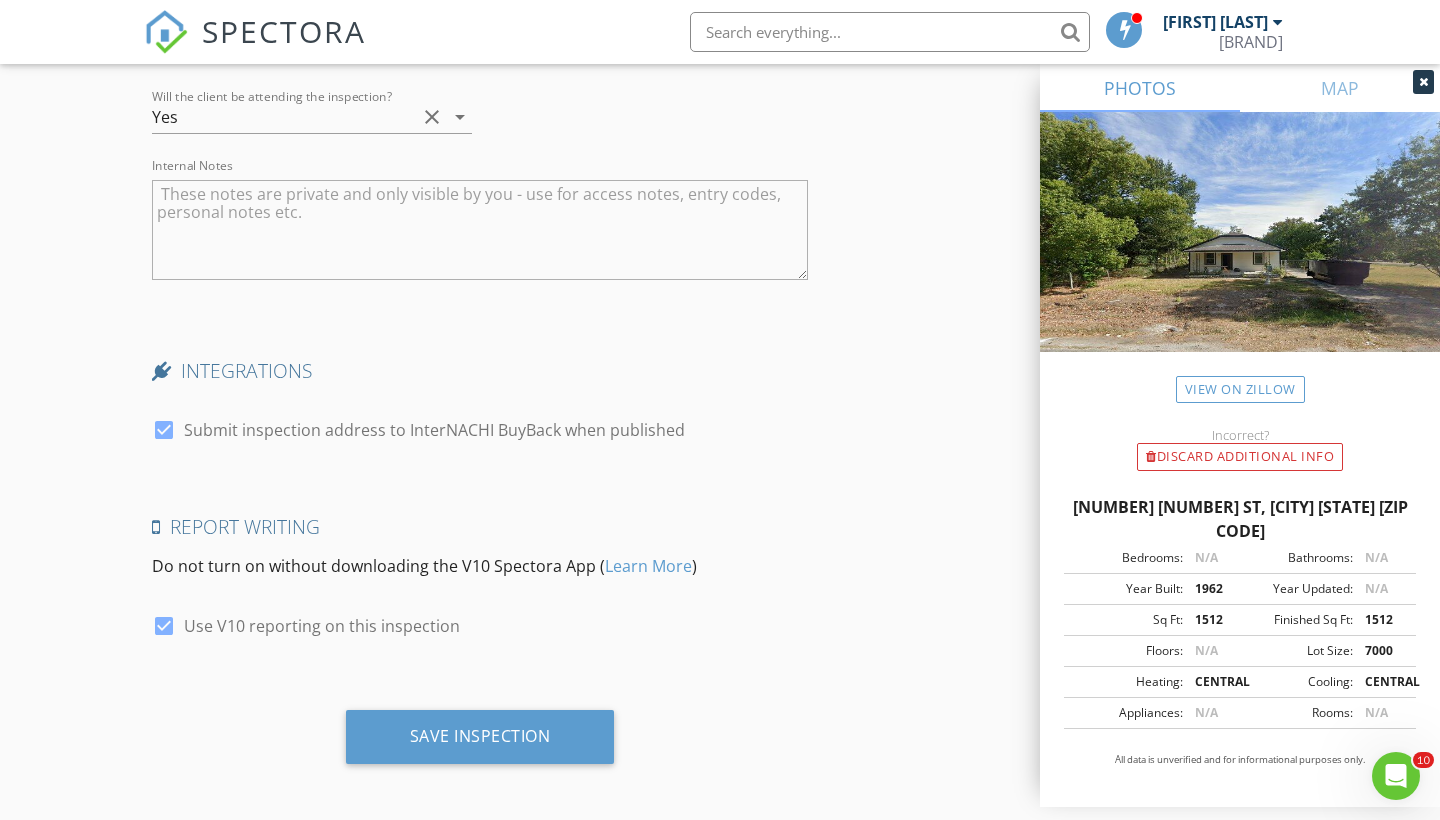 scroll, scrollTop: 3913, scrollLeft: 0, axis: vertical 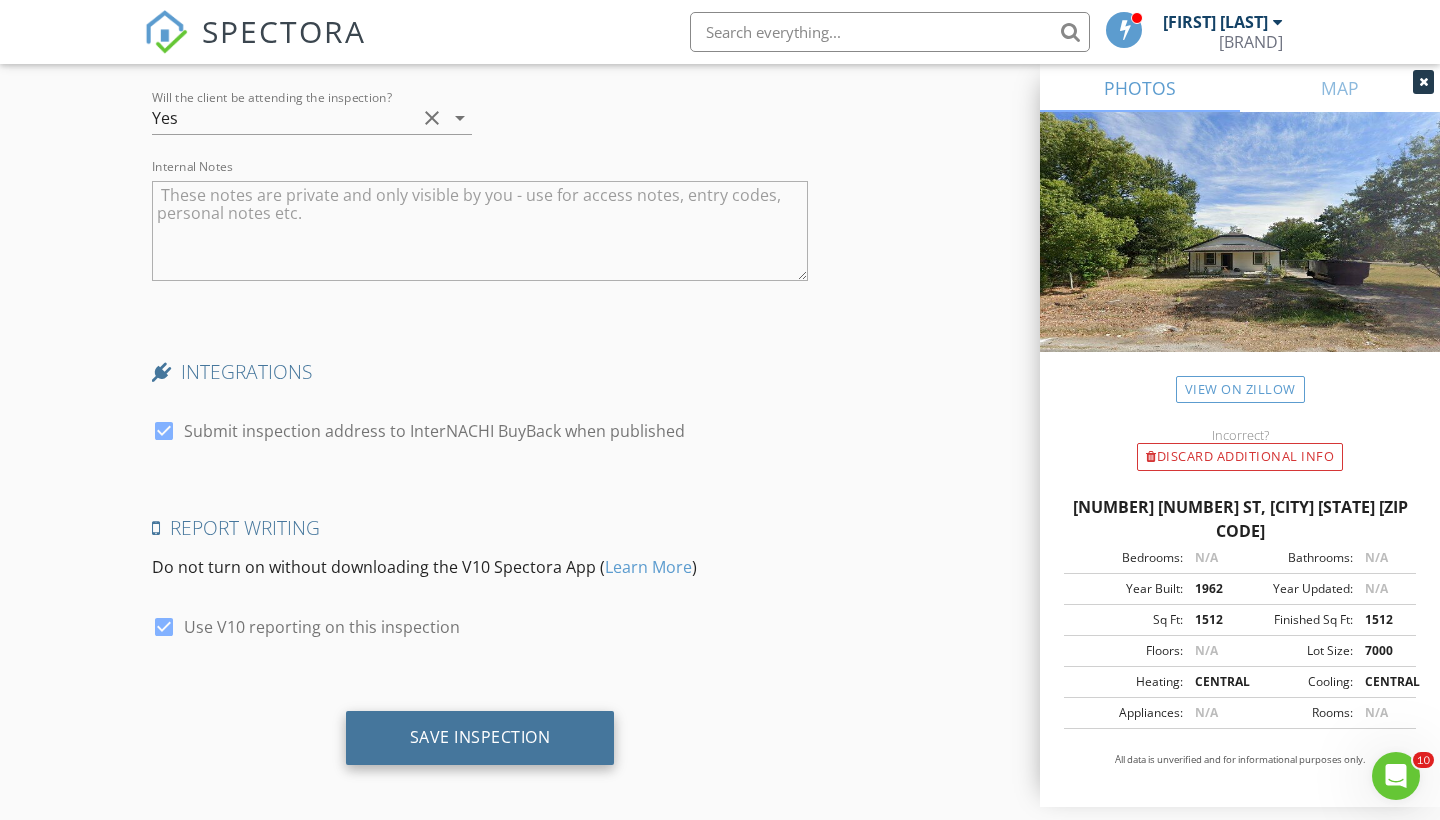 click on "Save Inspection" at bounding box center (480, 738) 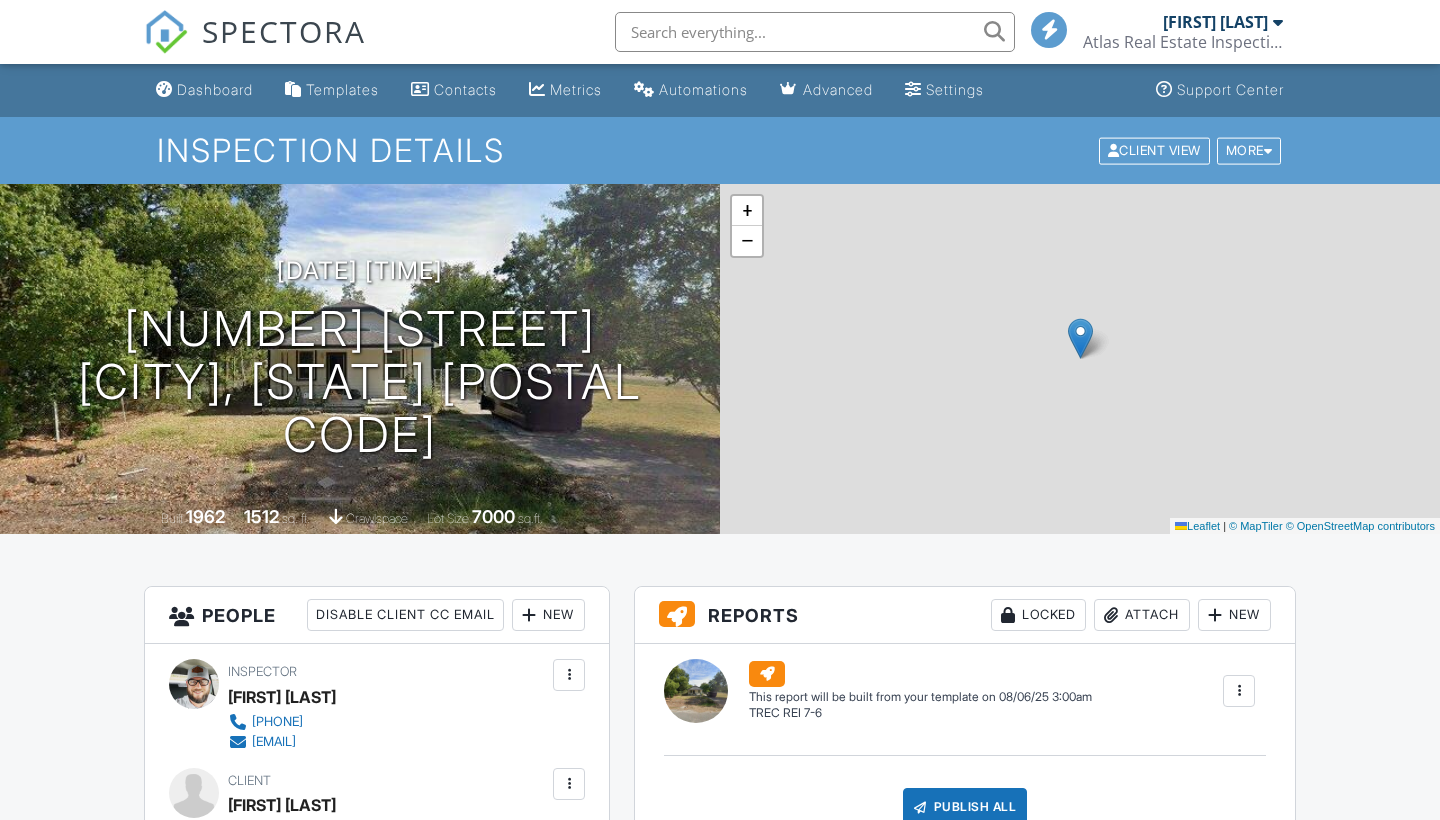 scroll, scrollTop: 0, scrollLeft: 0, axis: both 